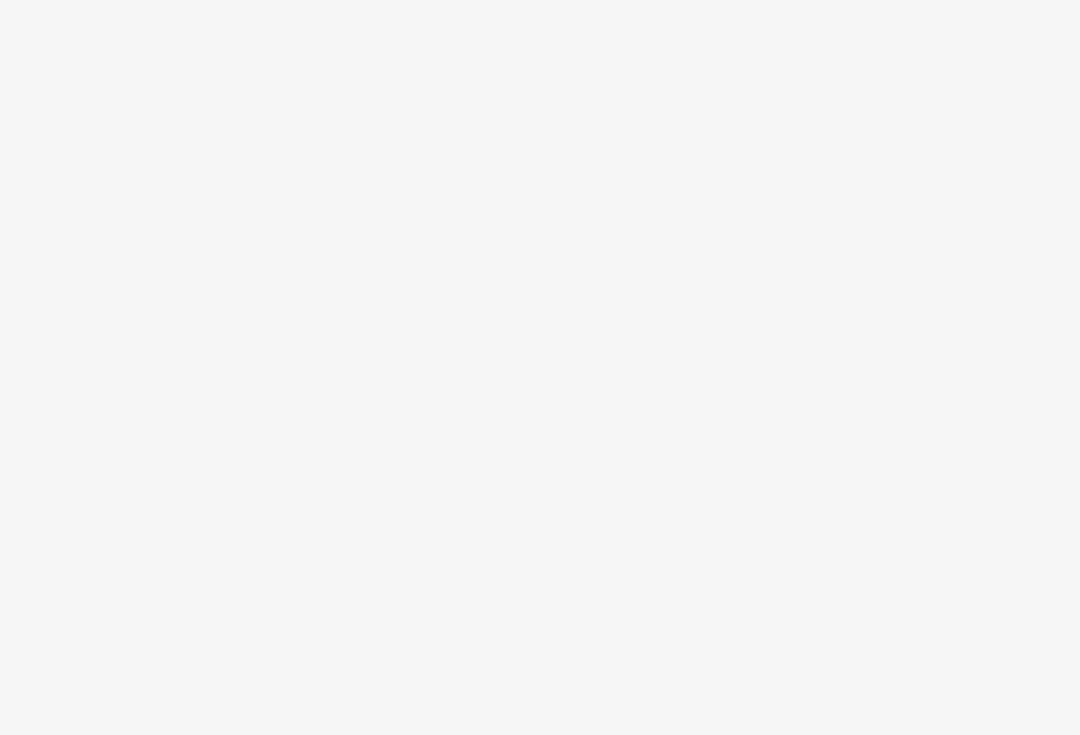 scroll, scrollTop: 0, scrollLeft: 0, axis: both 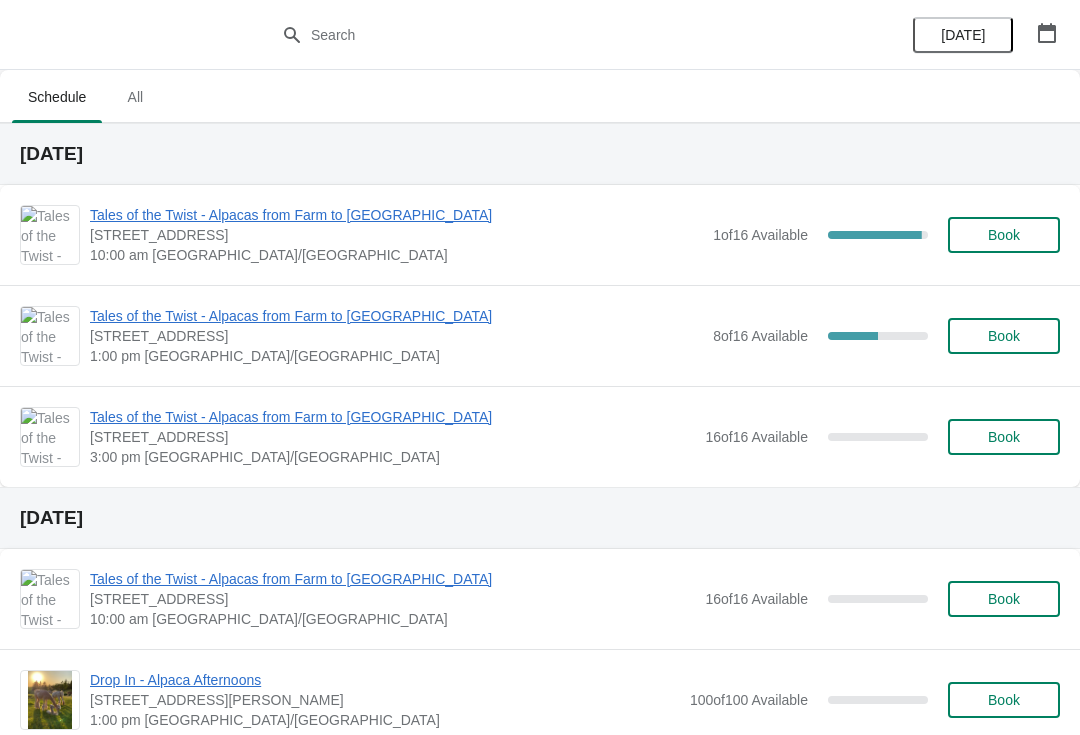 click on "Book" at bounding box center [1004, 437] 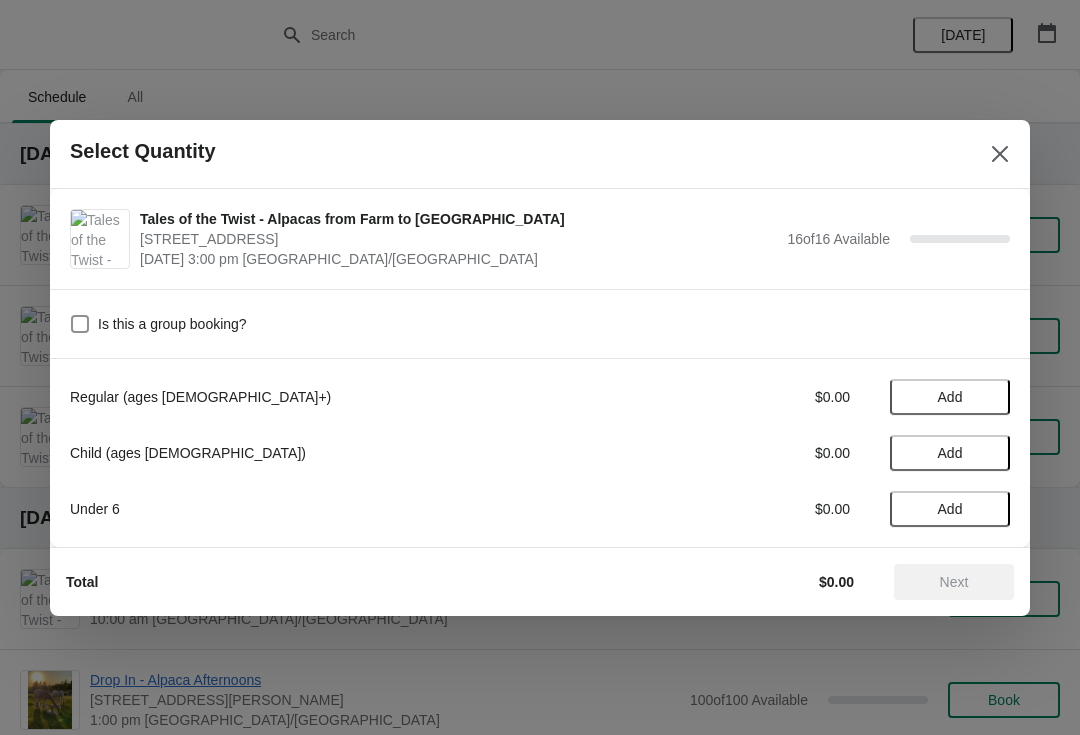click on "Add" at bounding box center (950, 397) 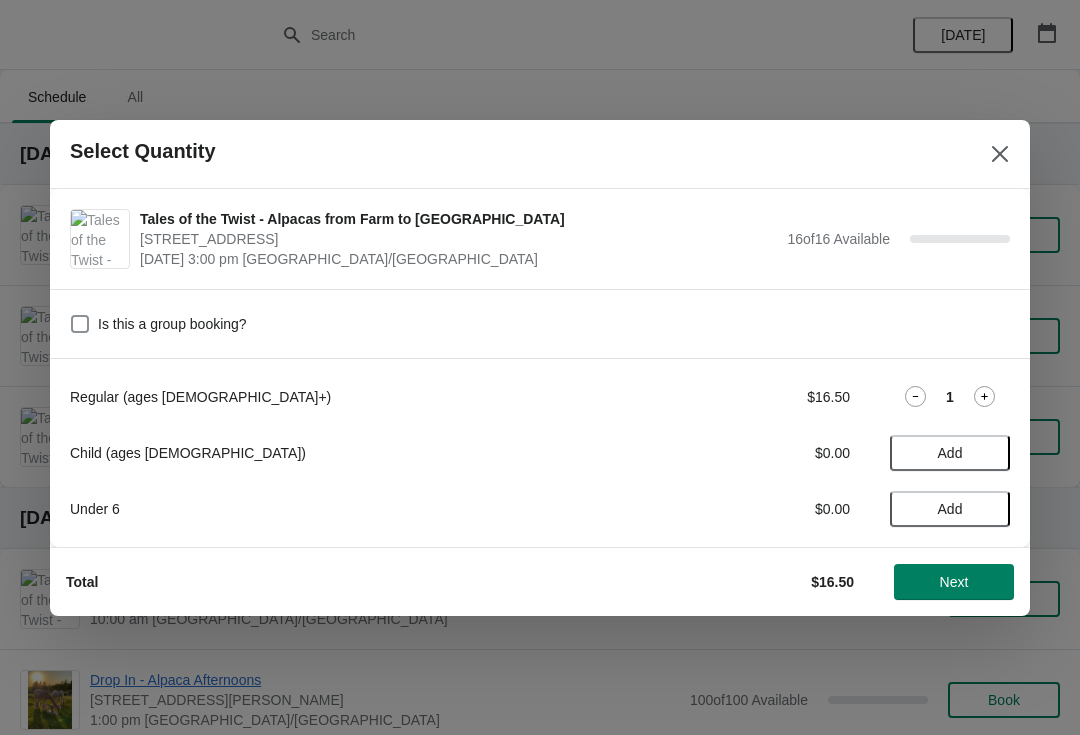 click 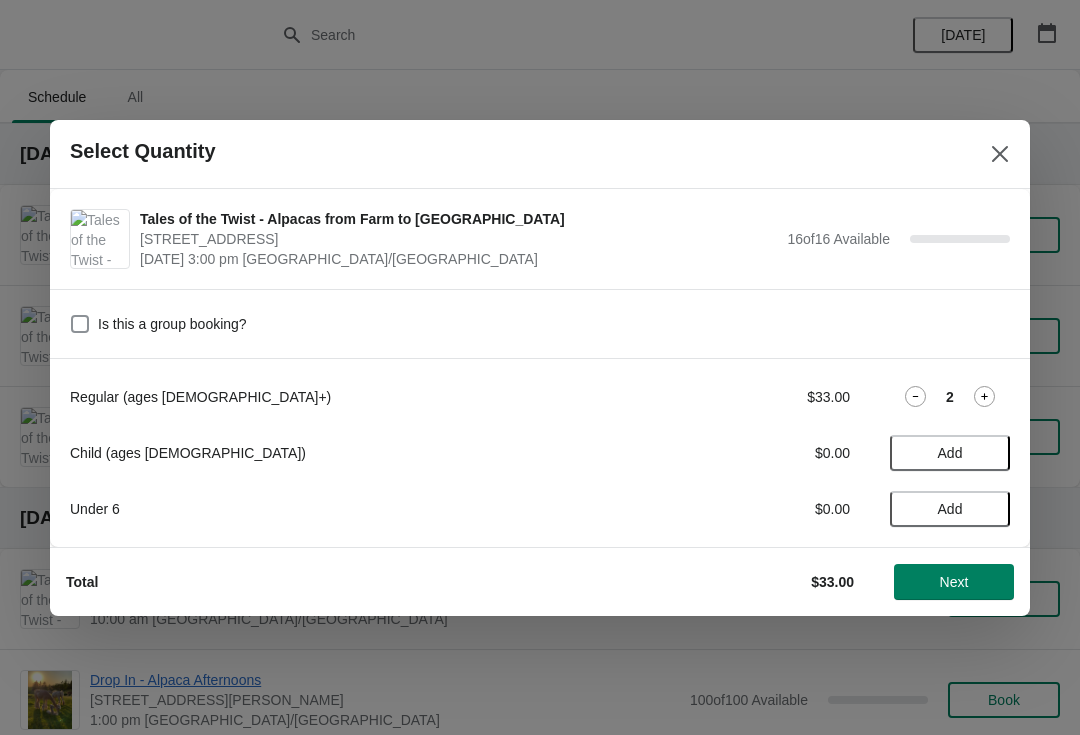 click 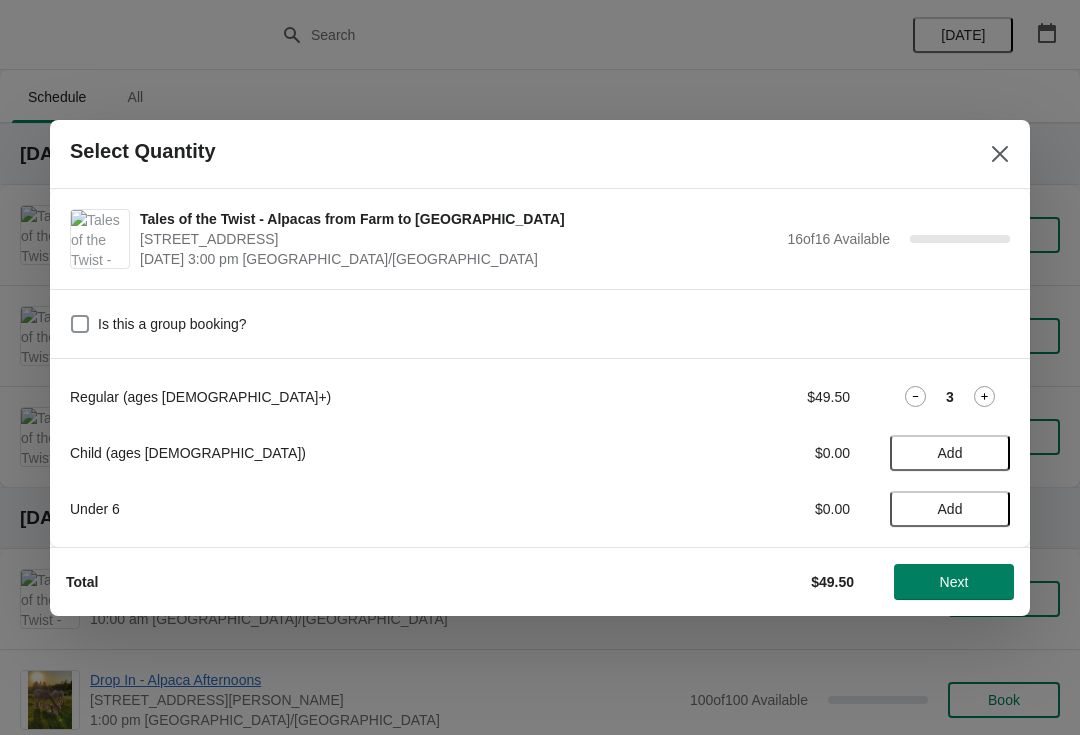 click on "Next" at bounding box center (954, 582) 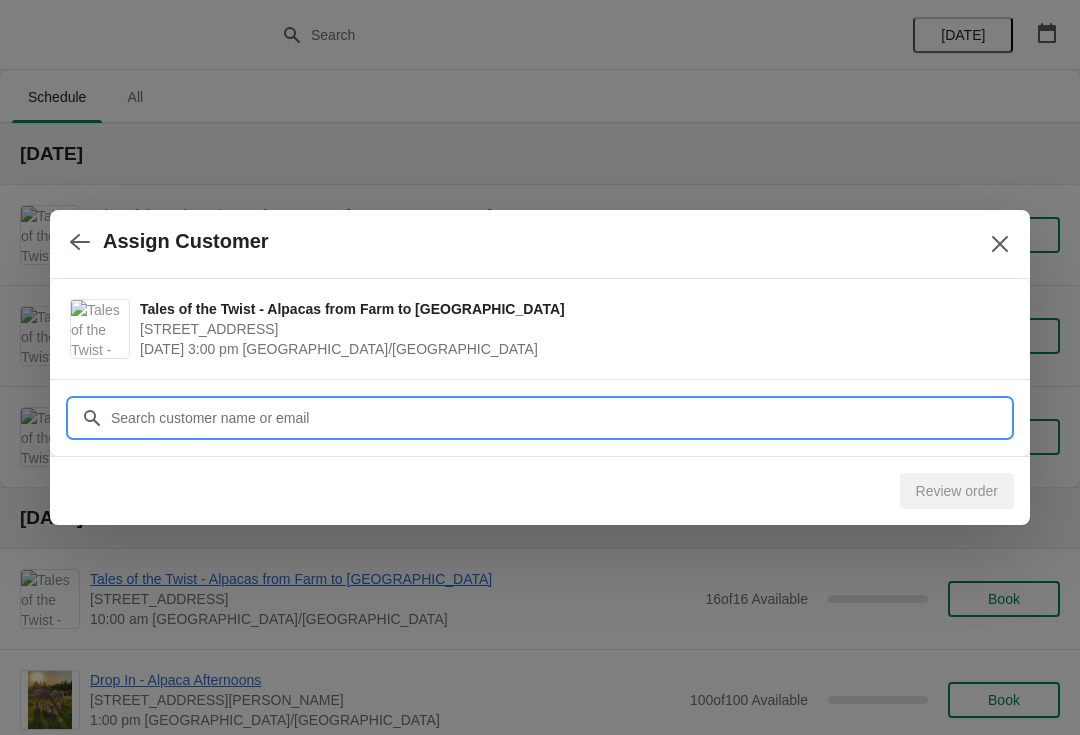 click on "Customer" at bounding box center (560, 418) 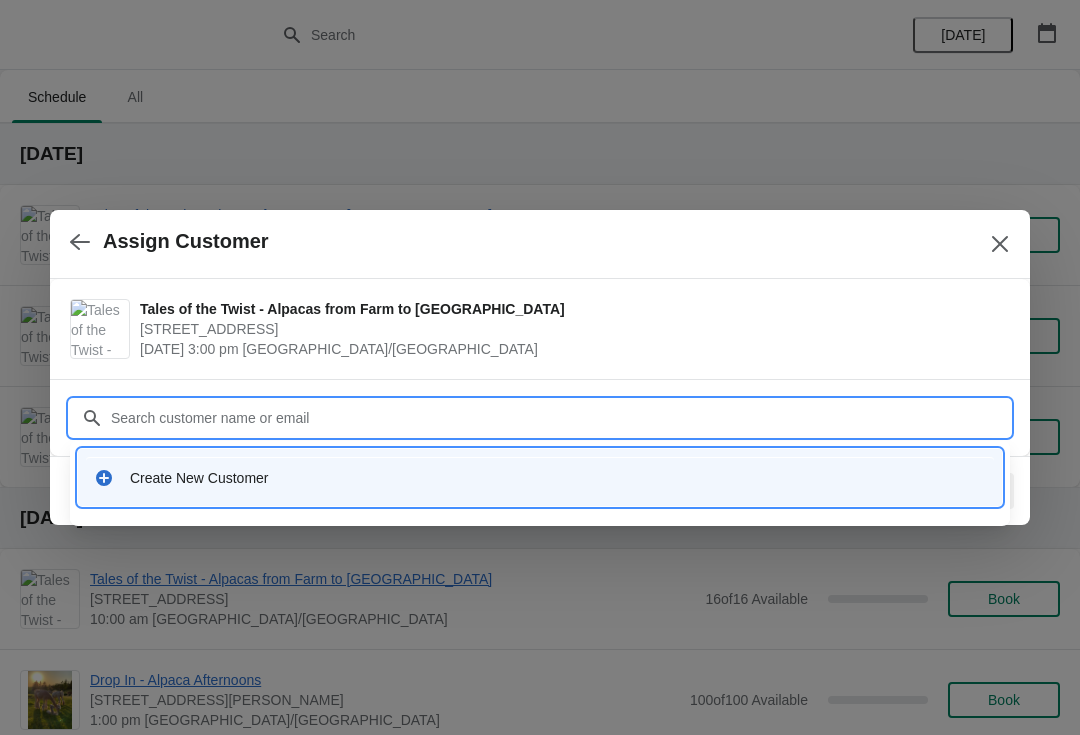 click on "Create New Customer" at bounding box center (558, 478) 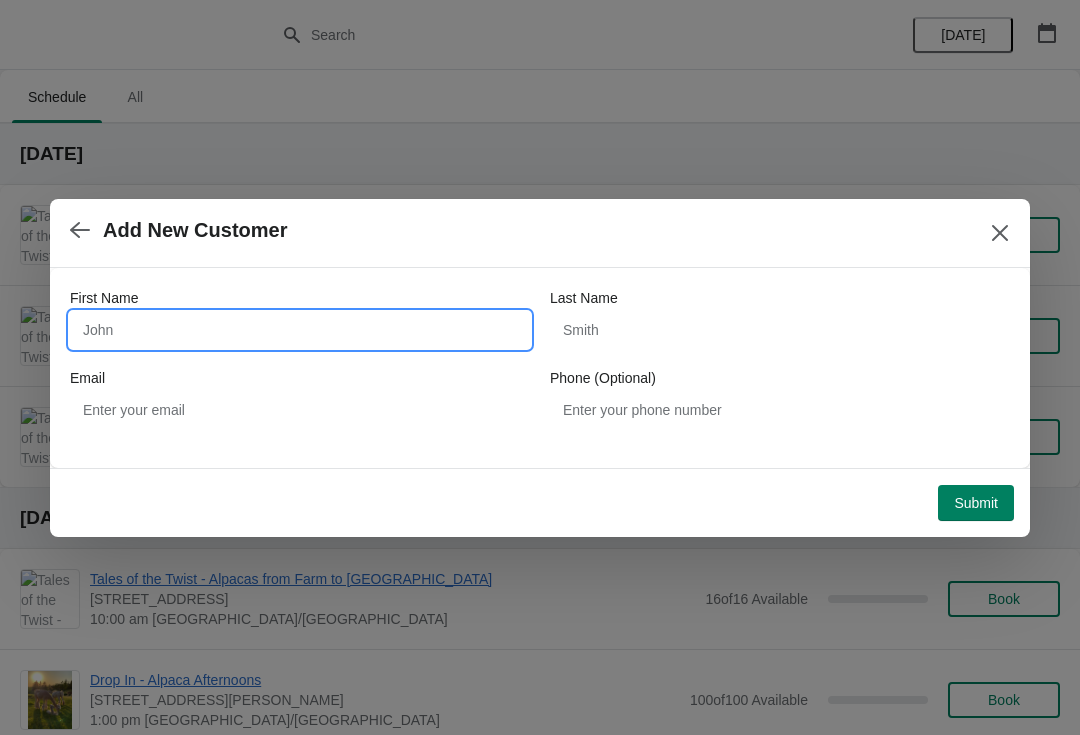 click on "First Name" at bounding box center [300, 330] 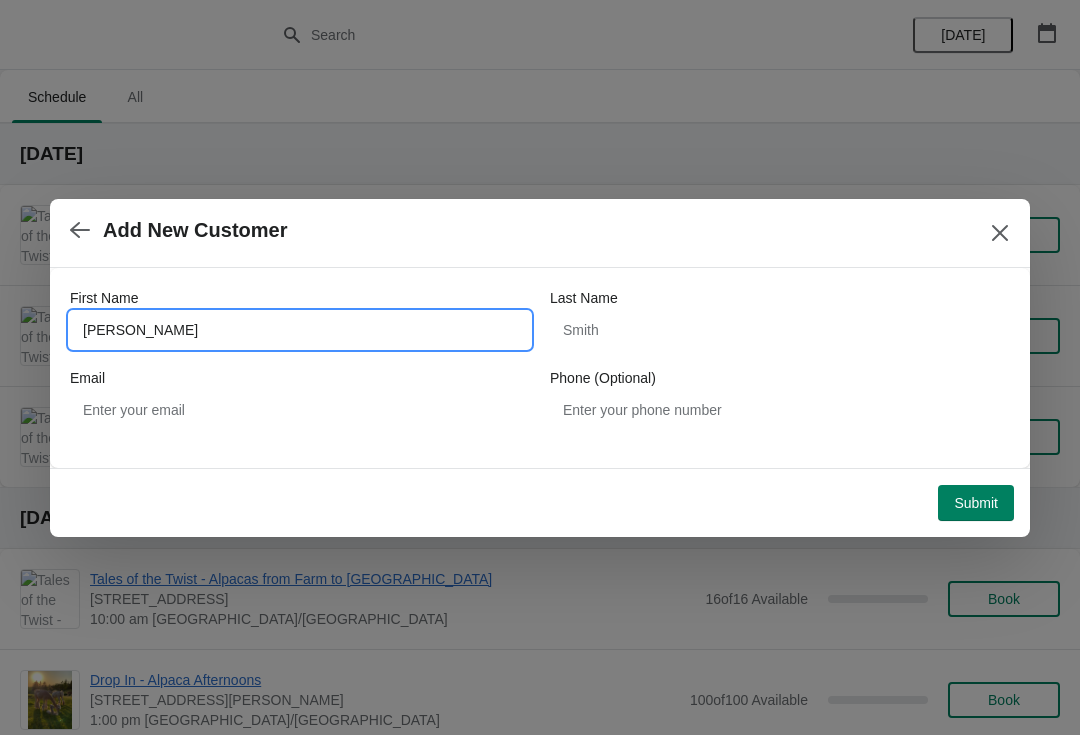 type on "Cathleen" 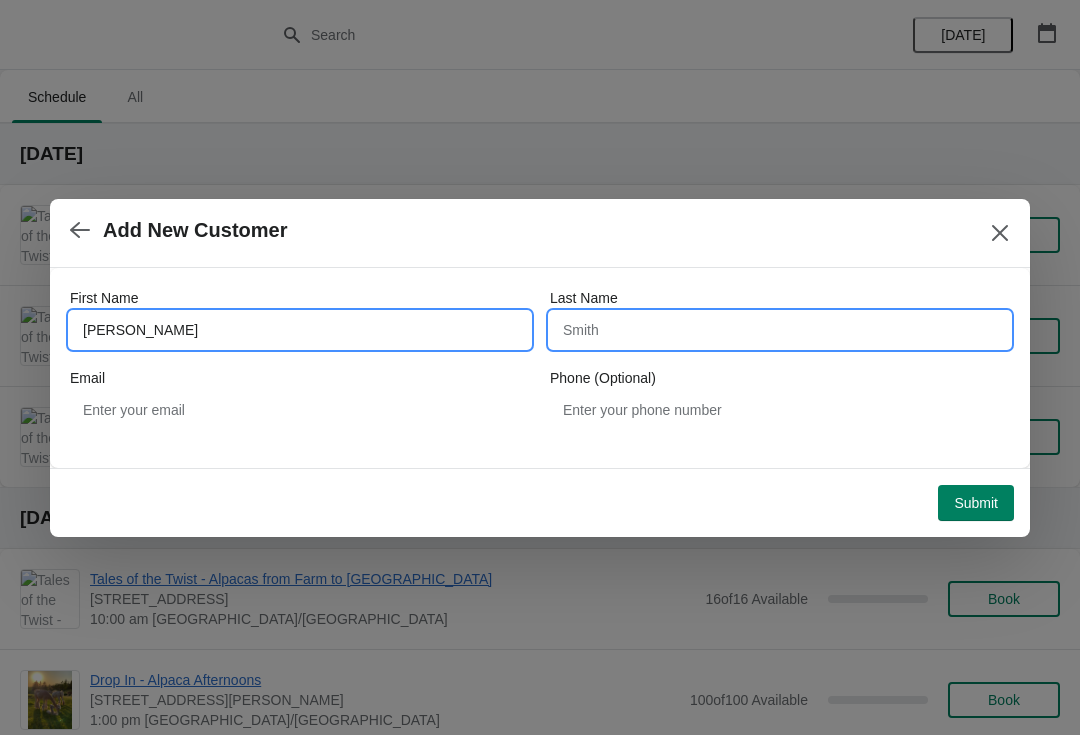 click on "Last Name" at bounding box center [780, 330] 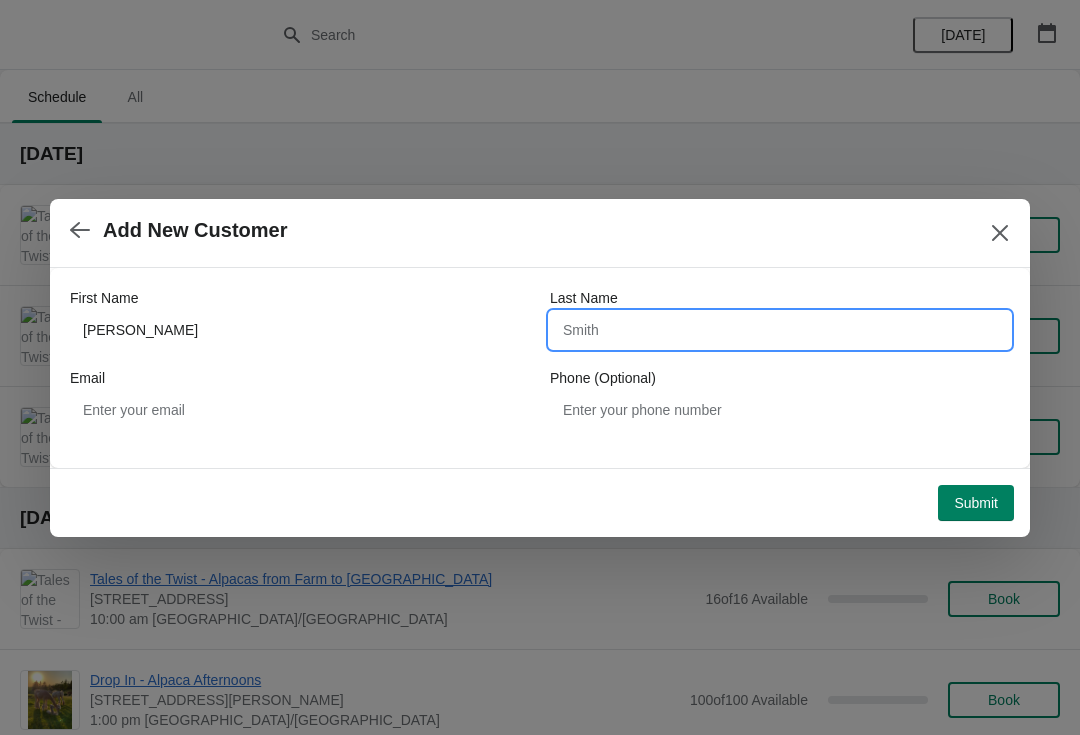 type on "S" 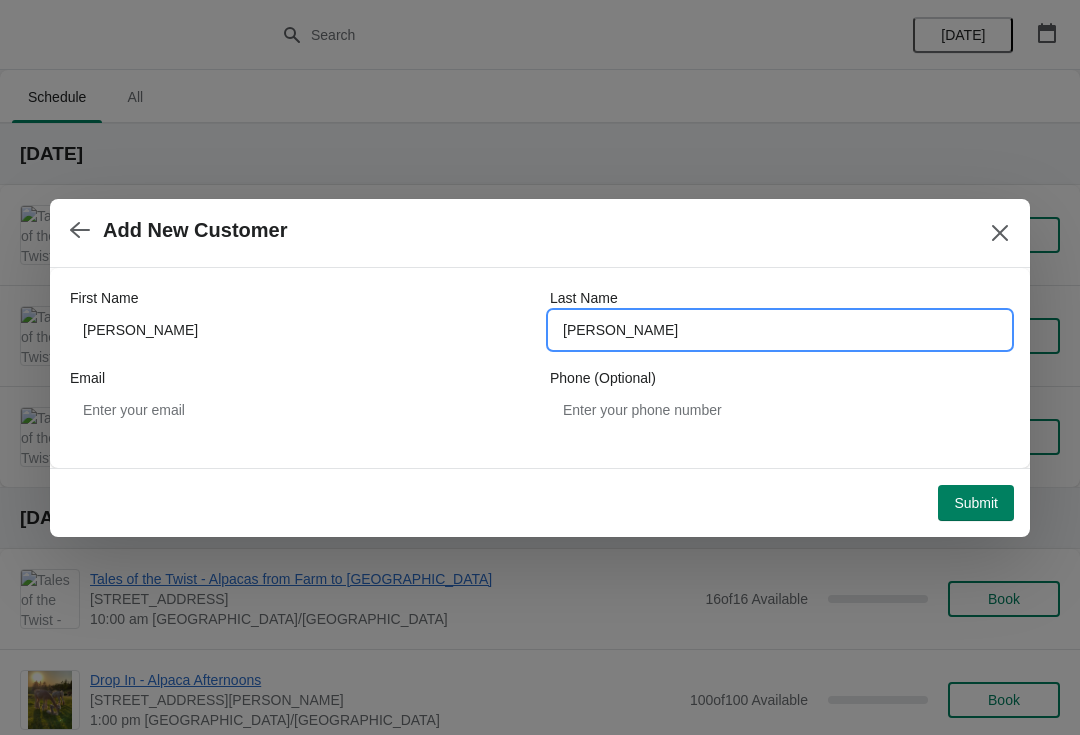 type on "Tefft" 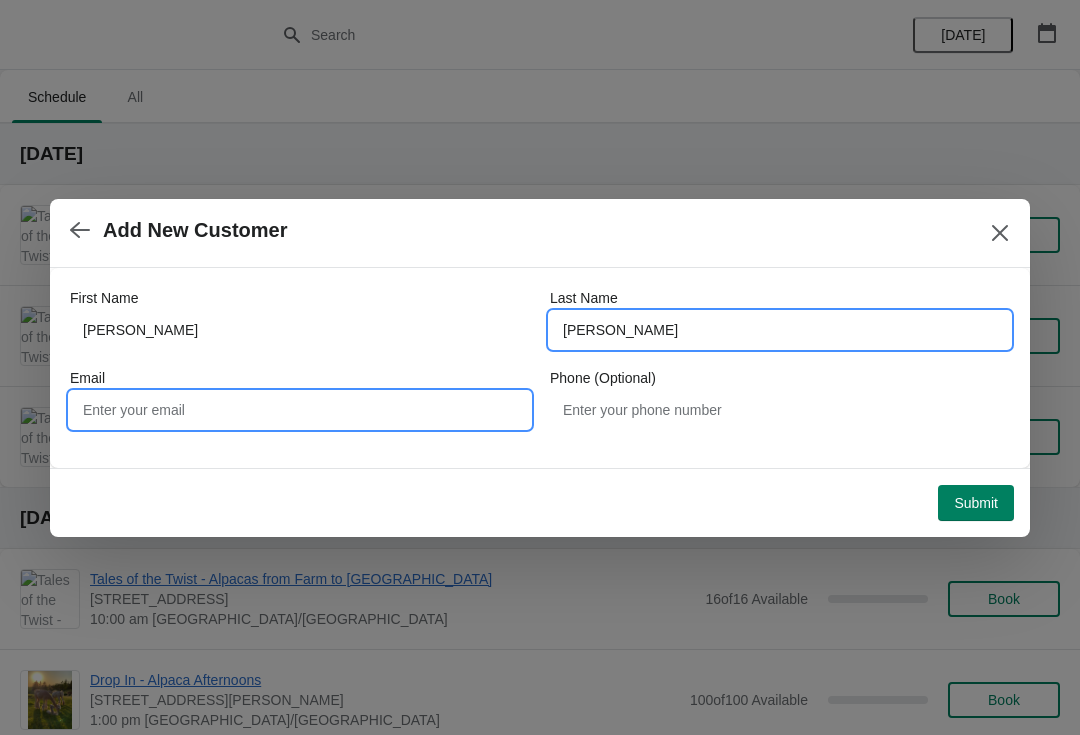 click on "Email" at bounding box center (300, 410) 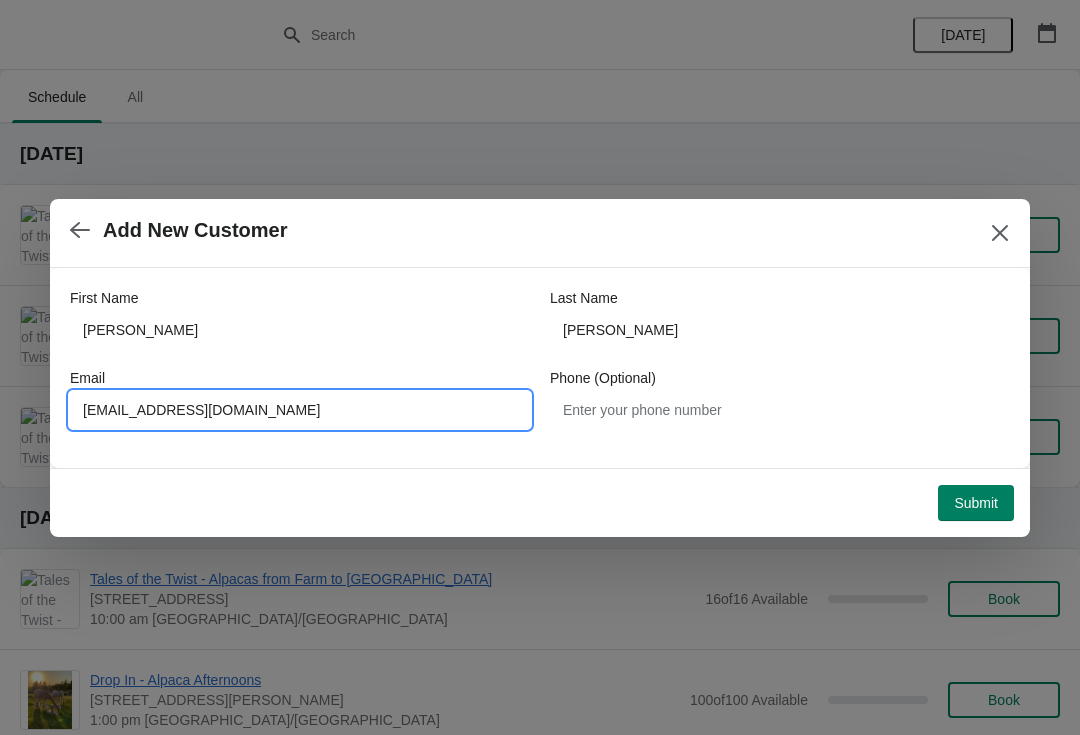 type on "Ctefft_77@yahoo.com" 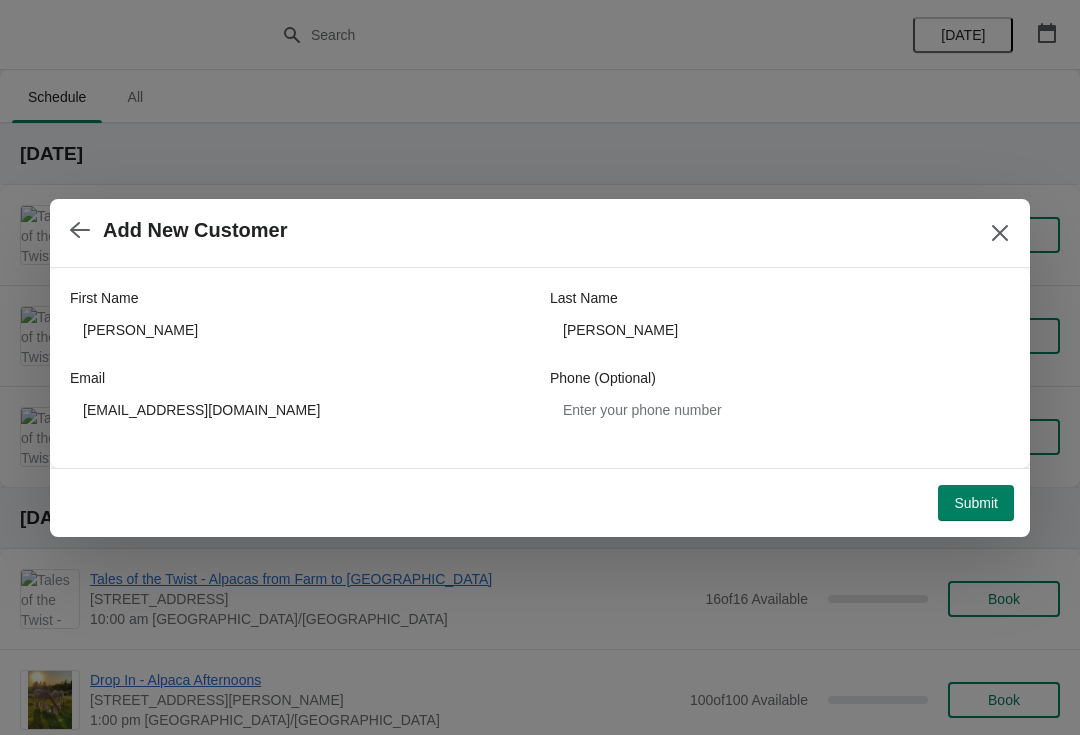 click on "Submit" at bounding box center (976, 503) 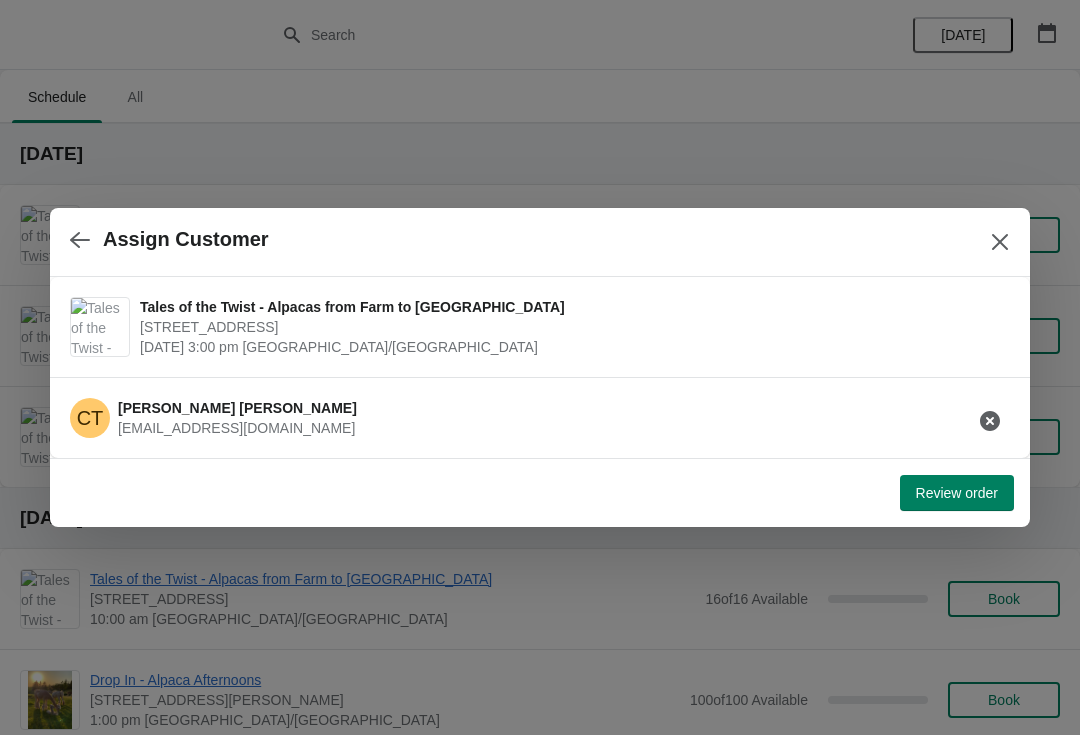 click on "Review order" at bounding box center (957, 493) 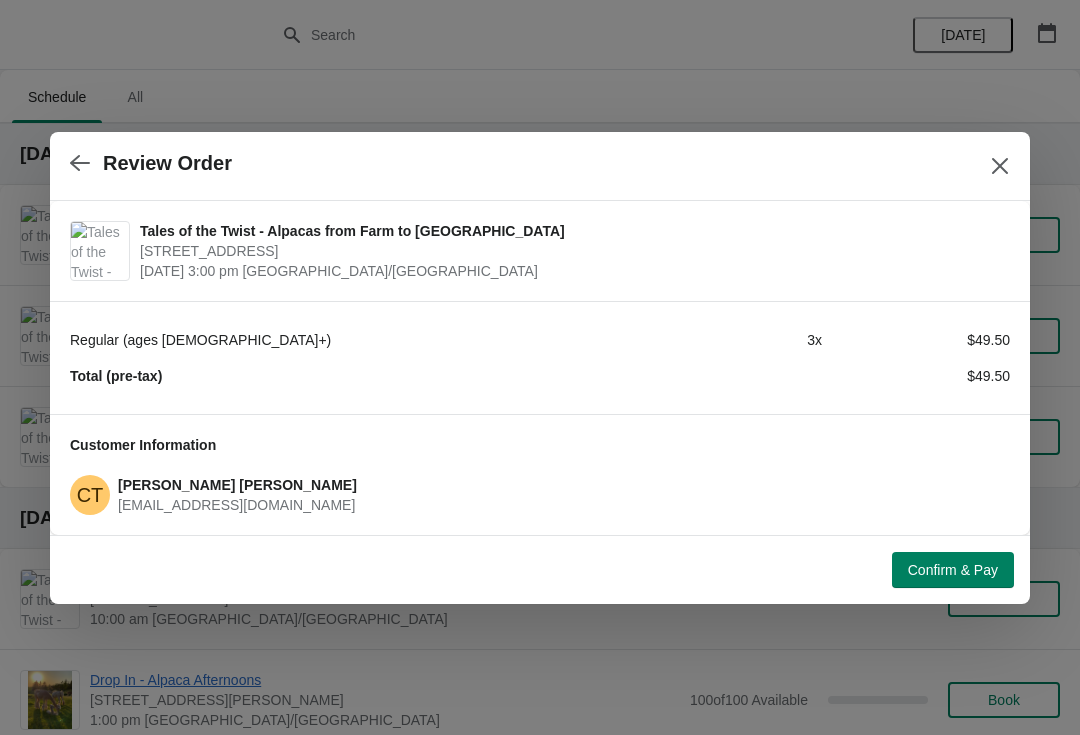 click on "Confirm & Pay" at bounding box center [953, 570] 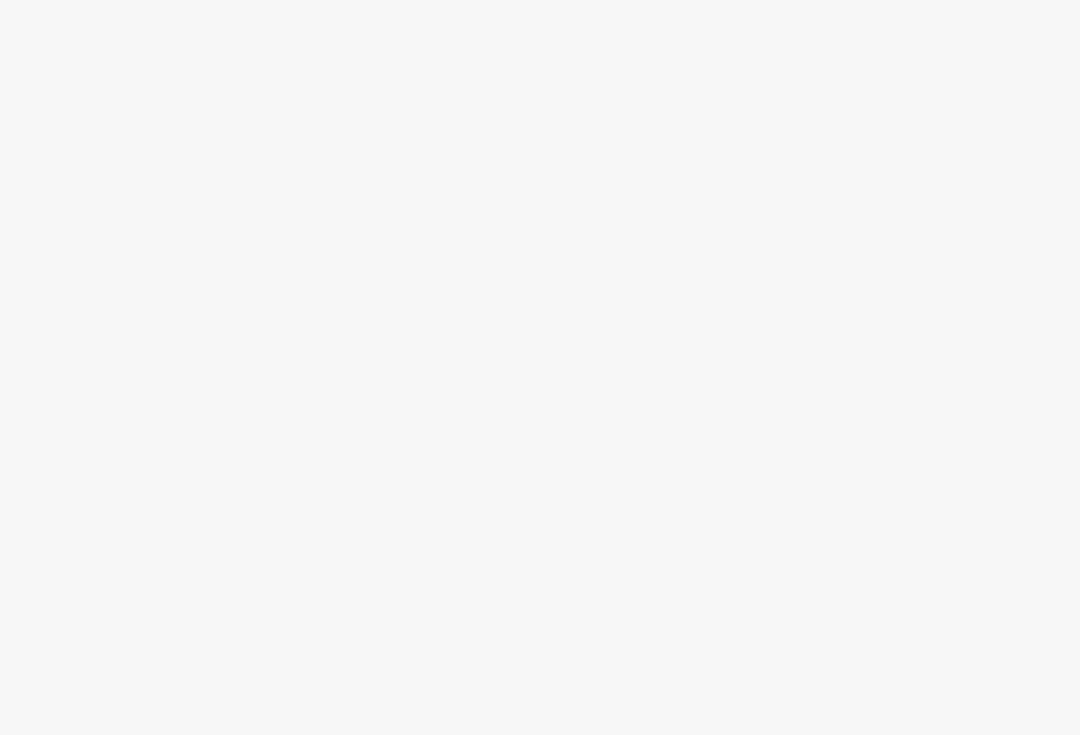 scroll, scrollTop: 0, scrollLeft: 0, axis: both 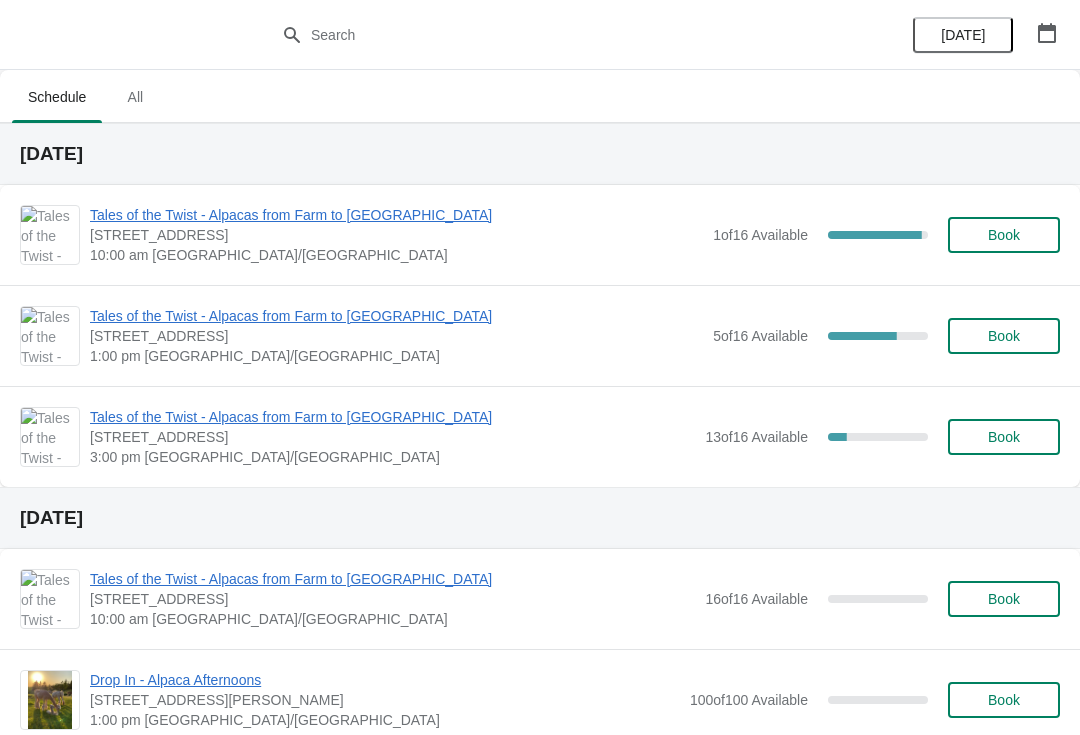 click on "Tales of the Twist - Alpacas from Farm to [GEOGRAPHIC_DATA]" at bounding box center [396, 215] 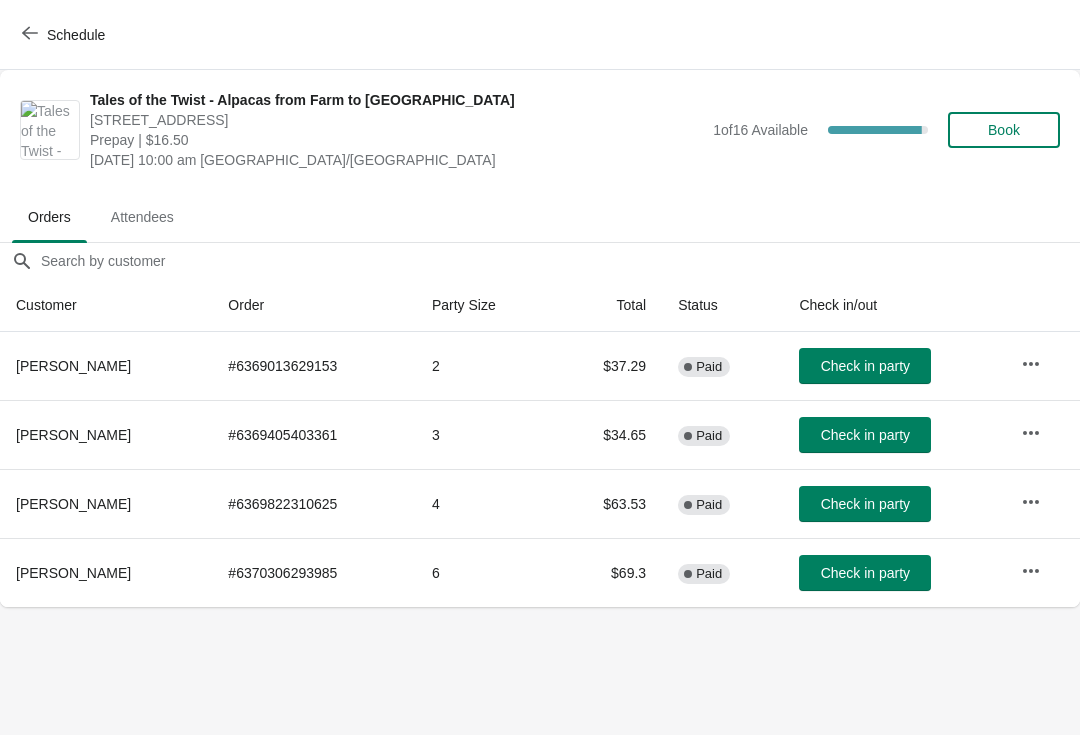 click on "Attendees" at bounding box center (142, 217) 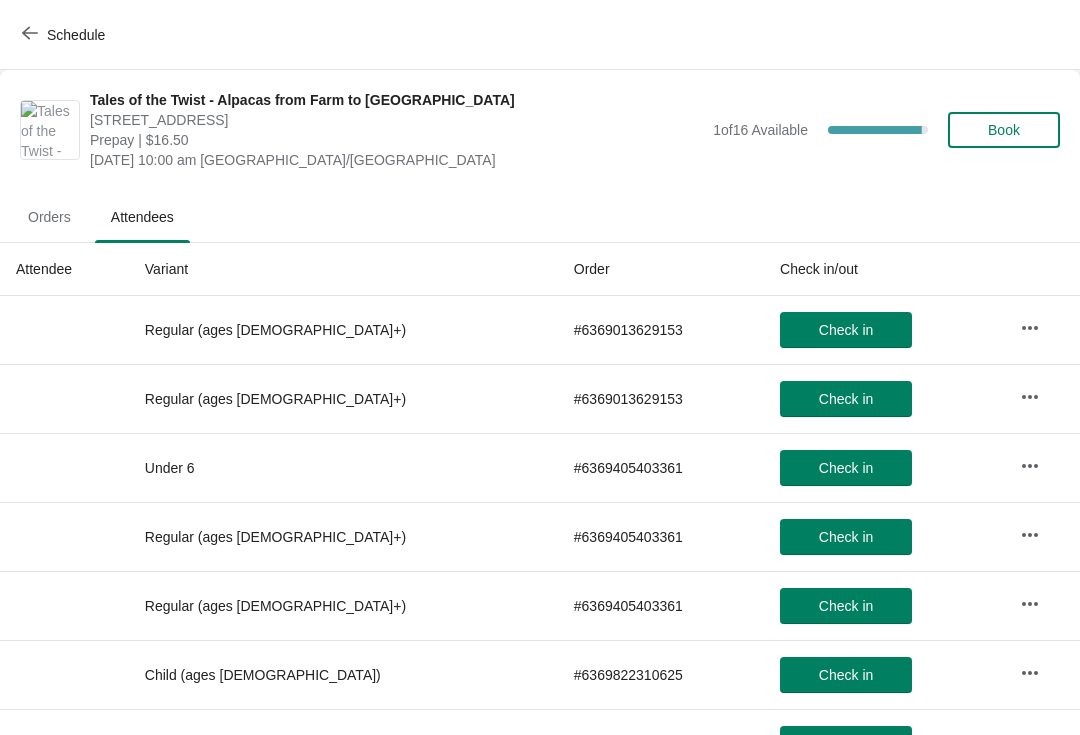 scroll, scrollTop: 0, scrollLeft: 0, axis: both 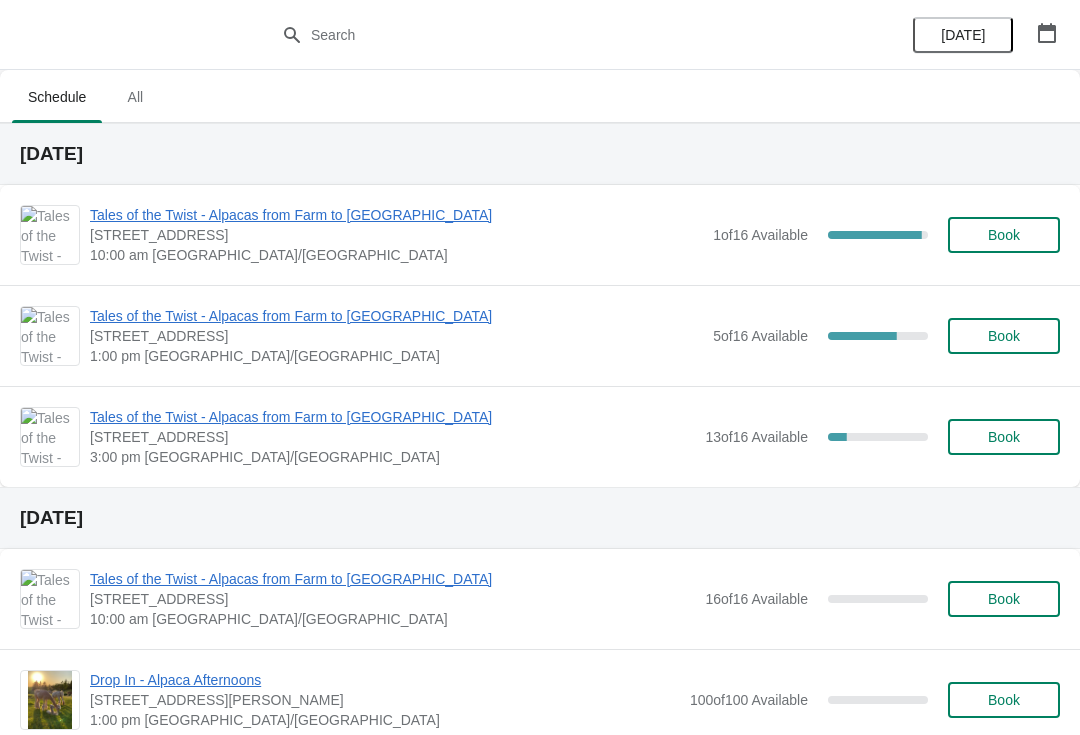 click on "Tales of the Twist - Alpacas from Farm to [GEOGRAPHIC_DATA]" at bounding box center [396, 215] 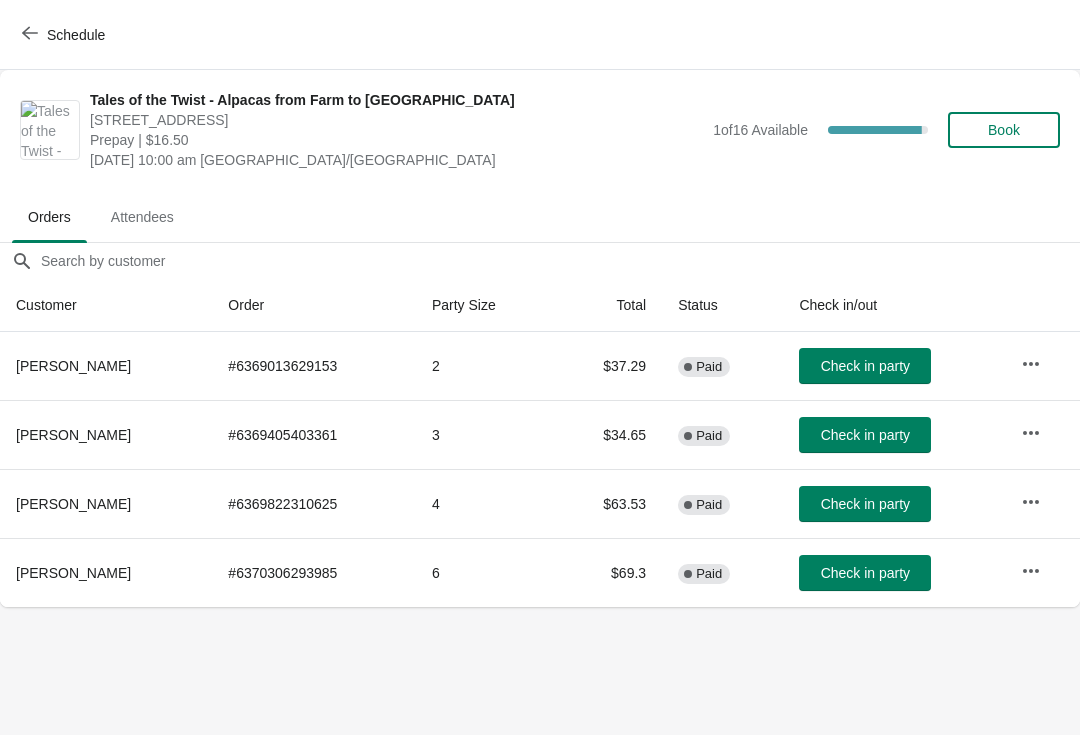 click on "Schedule" at bounding box center (65, 35) 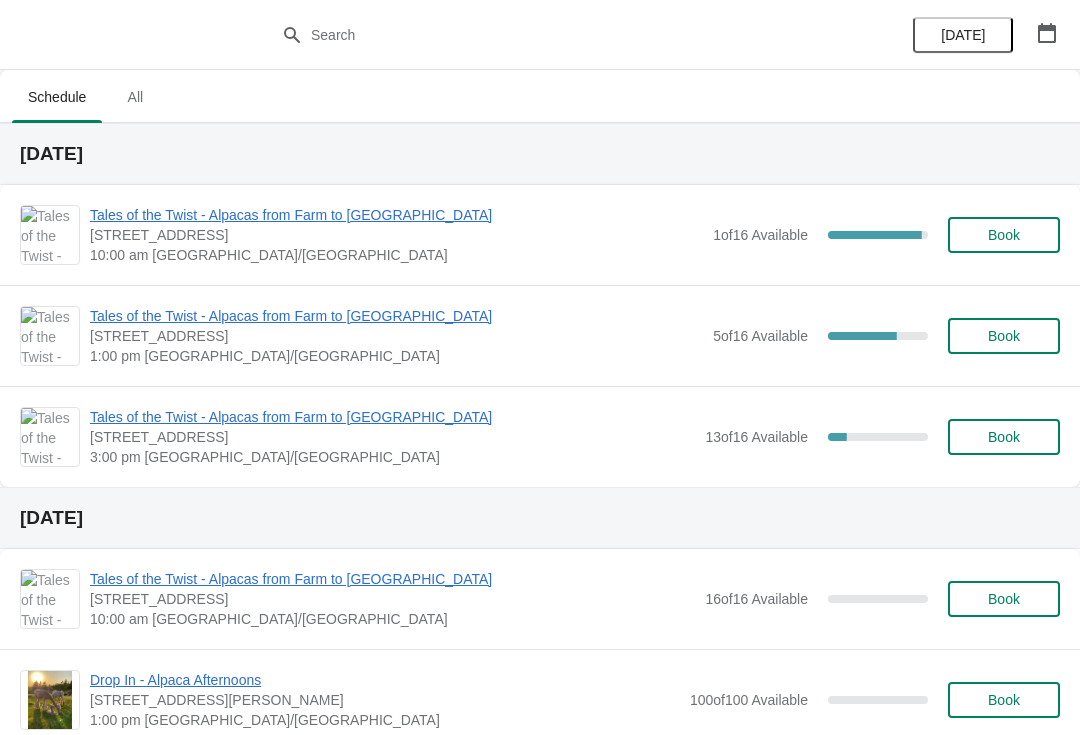 scroll, scrollTop: 0, scrollLeft: 0, axis: both 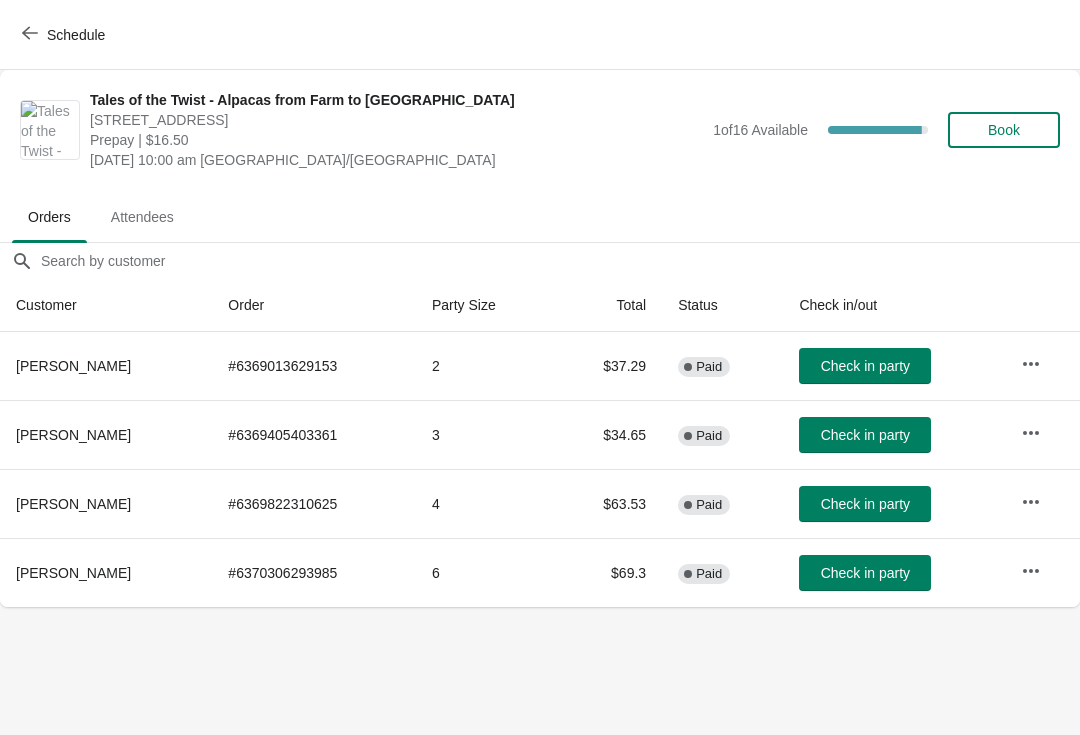 click on "Check in party" at bounding box center (865, 435) 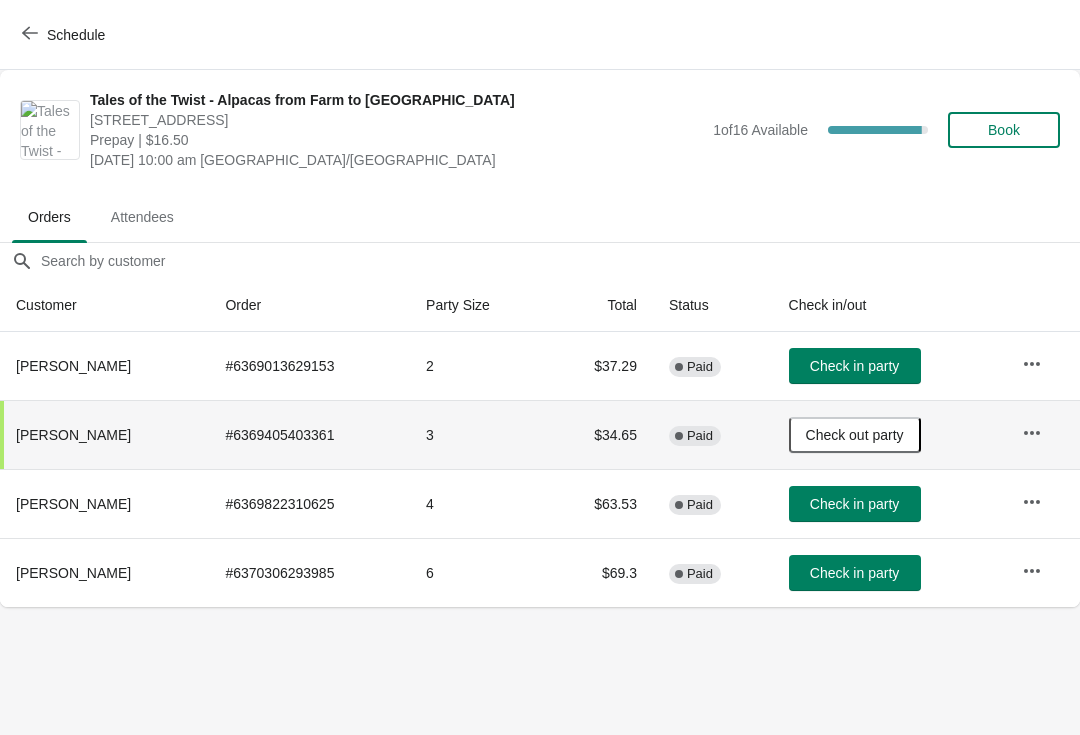 click on "Check in party" at bounding box center (855, 504) 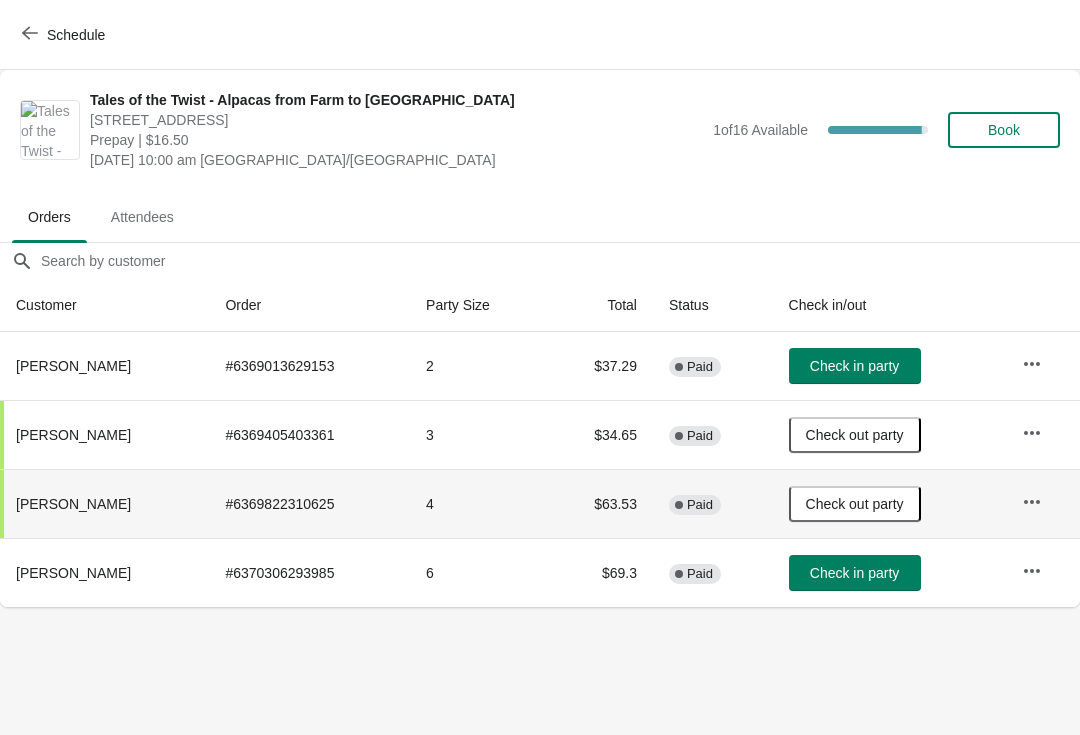 click on "Schedule" at bounding box center (65, 35) 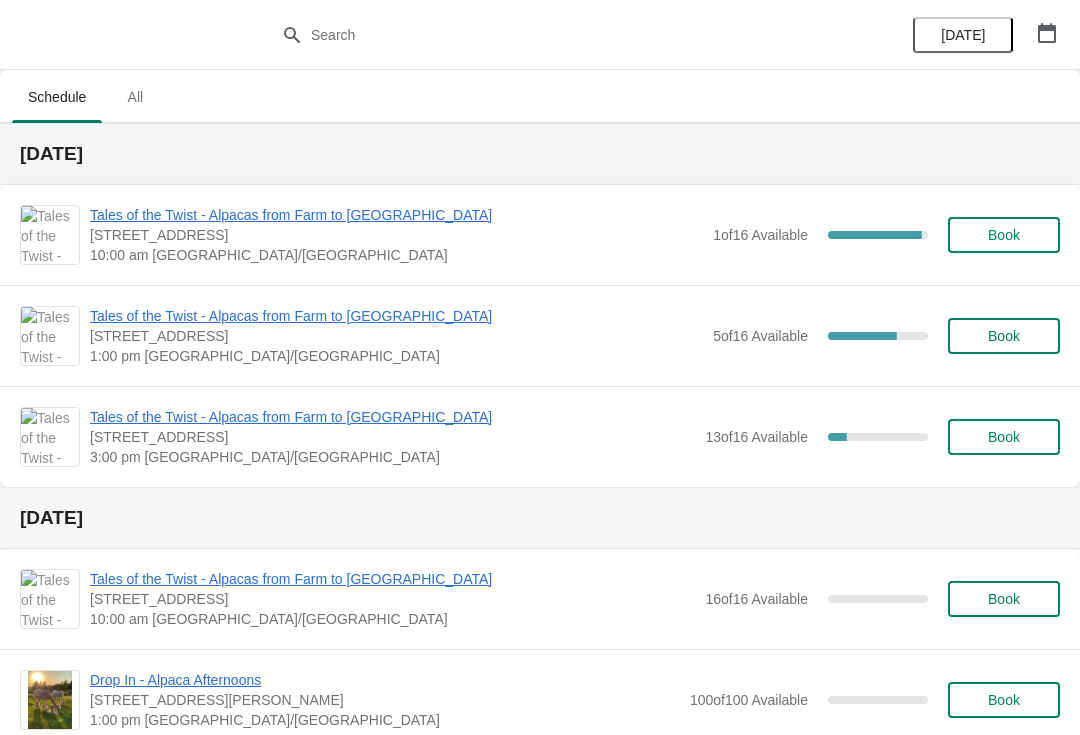 click on "Tales of the Twist - Alpacas from Farm to [GEOGRAPHIC_DATA]" at bounding box center (392, 417) 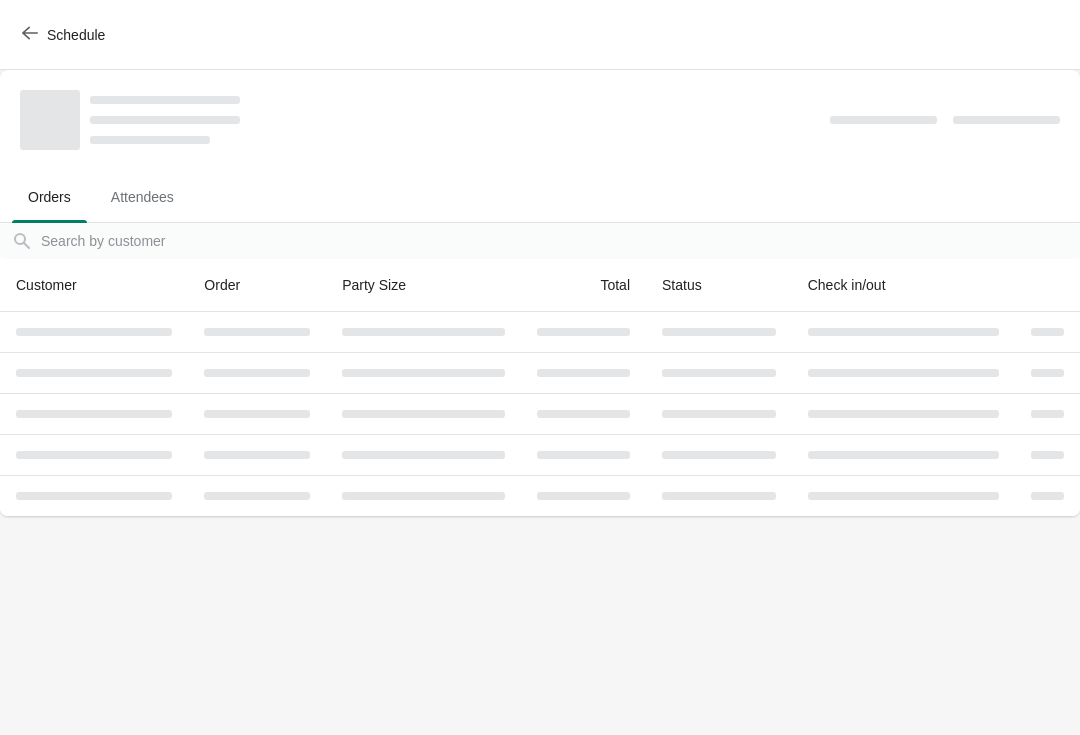 click on "Attendees" at bounding box center (142, 197) 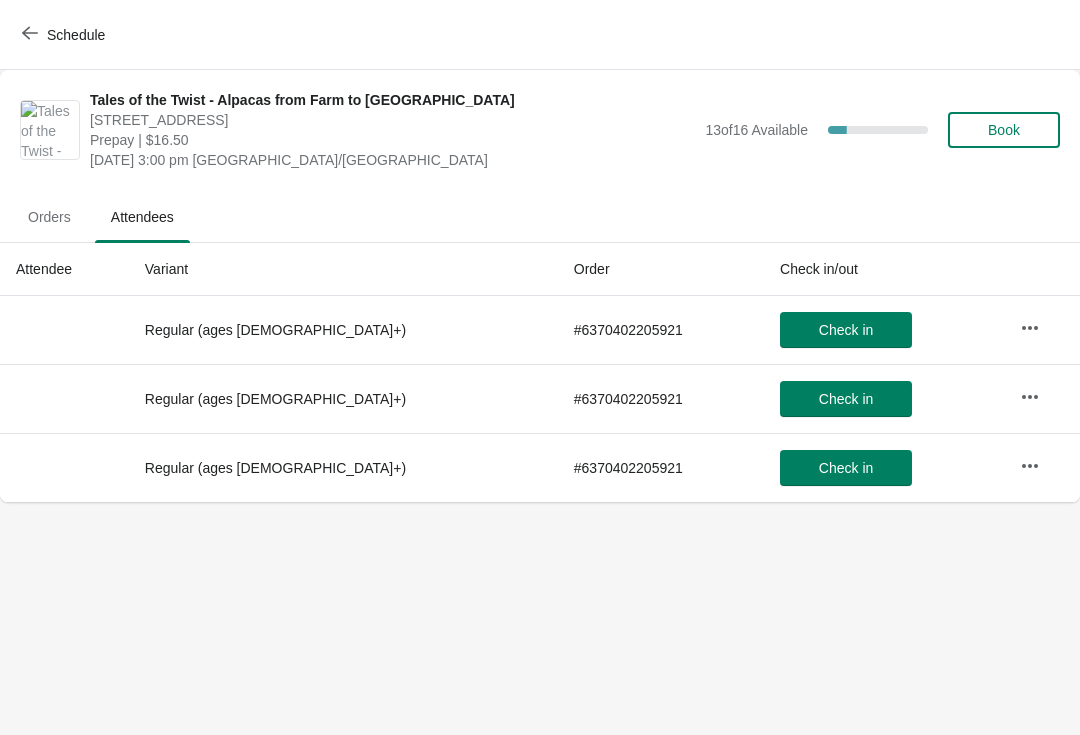 click on "Orders" at bounding box center (49, 217) 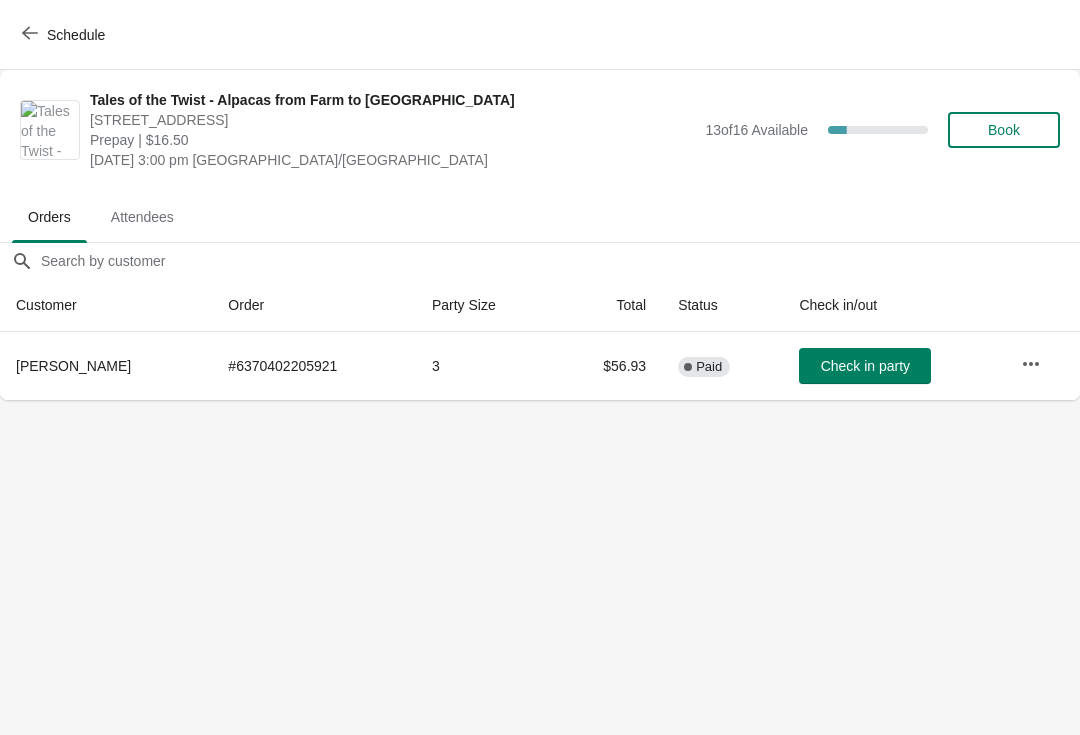 click on "Schedule" at bounding box center [76, 35] 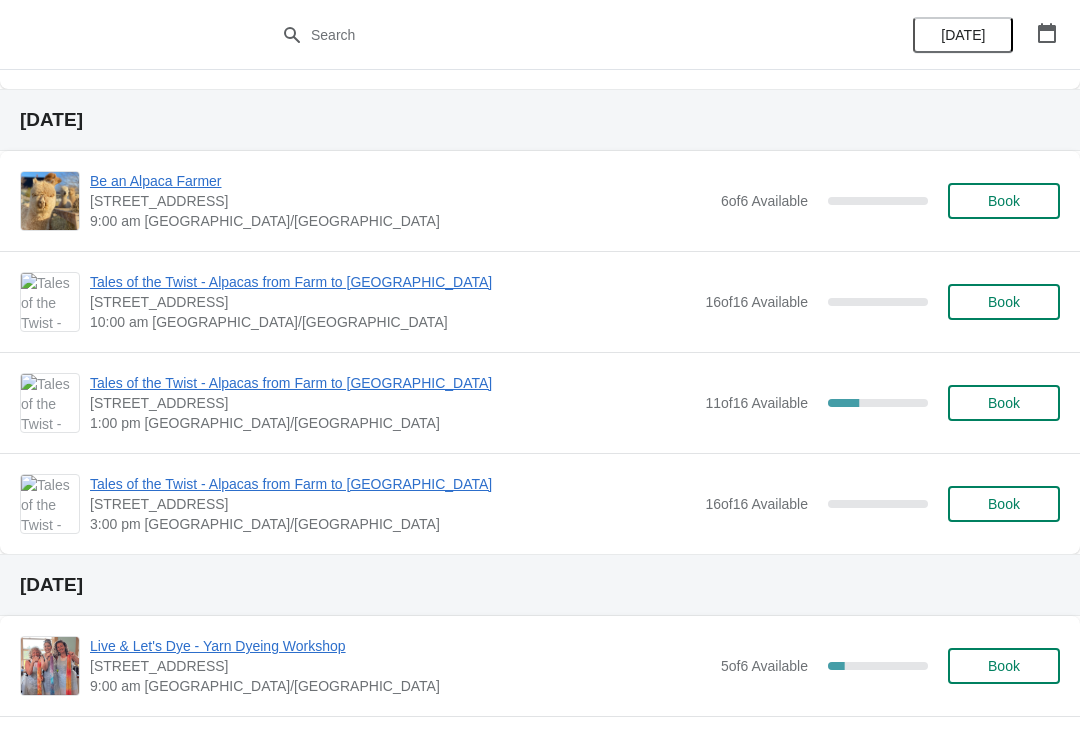 scroll, scrollTop: 664, scrollLeft: 0, axis: vertical 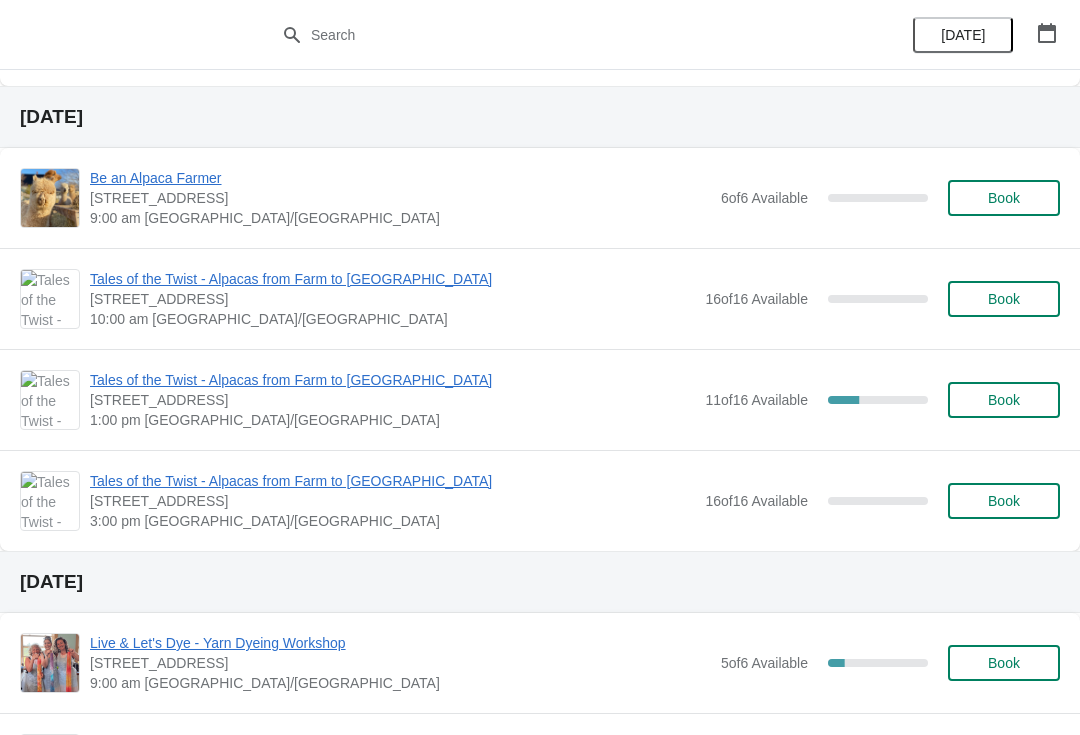 click on "Tales of the Twist - Alpacas from Farm to [GEOGRAPHIC_DATA]" at bounding box center [392, 279] 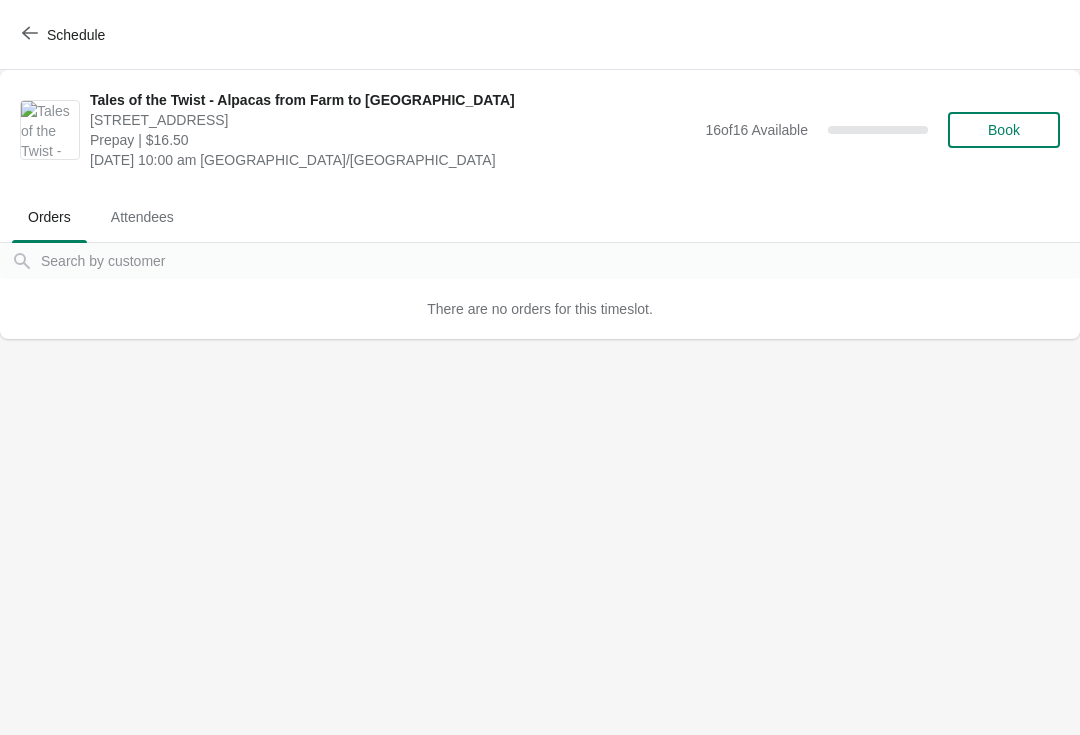 click on "Attendees" at bounding box center [142, 217] 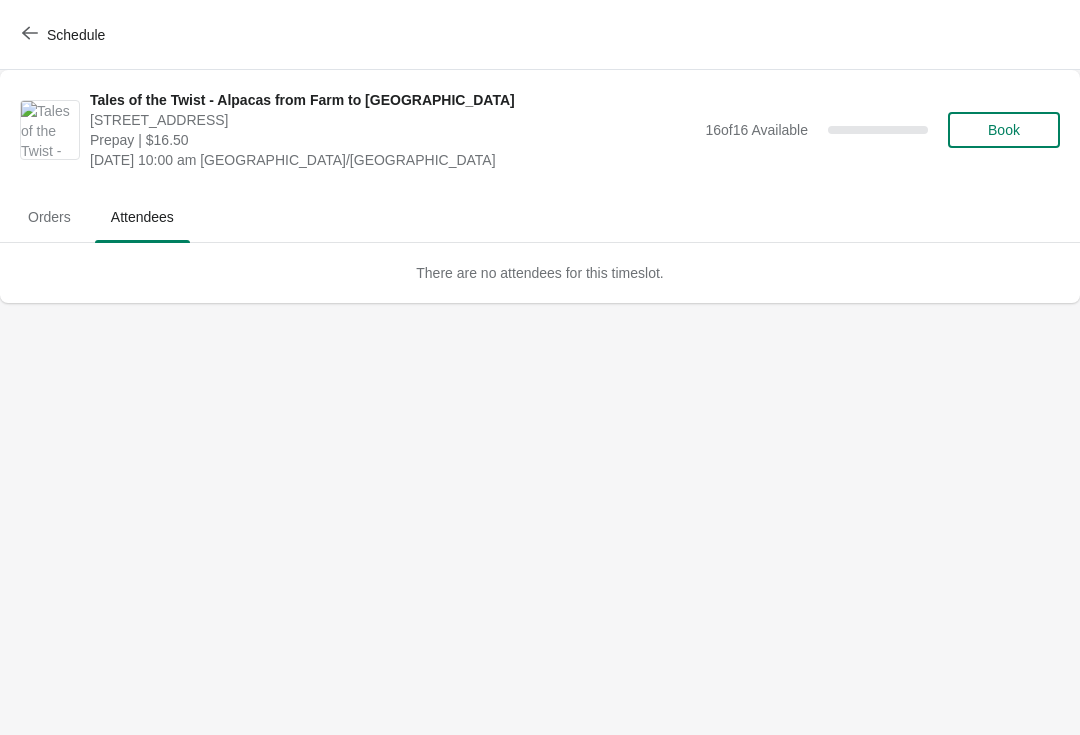 click on "Orders" at bounding box center [49, 217] 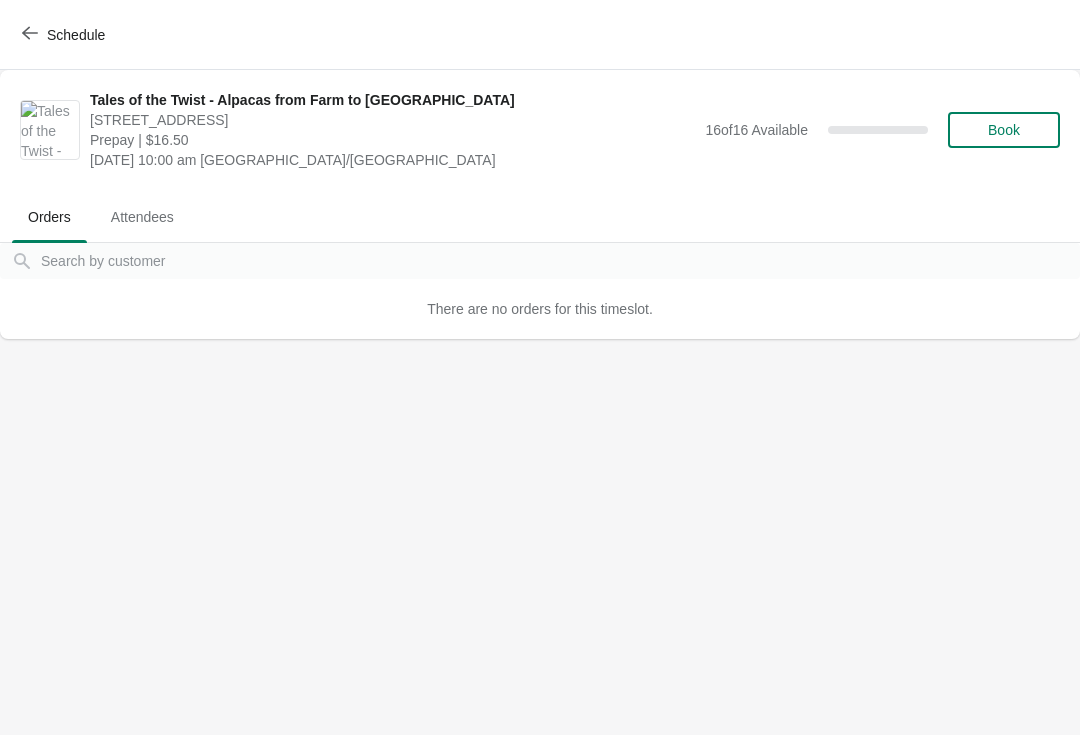 click on "Schedule" at bounding box center (76, 35) 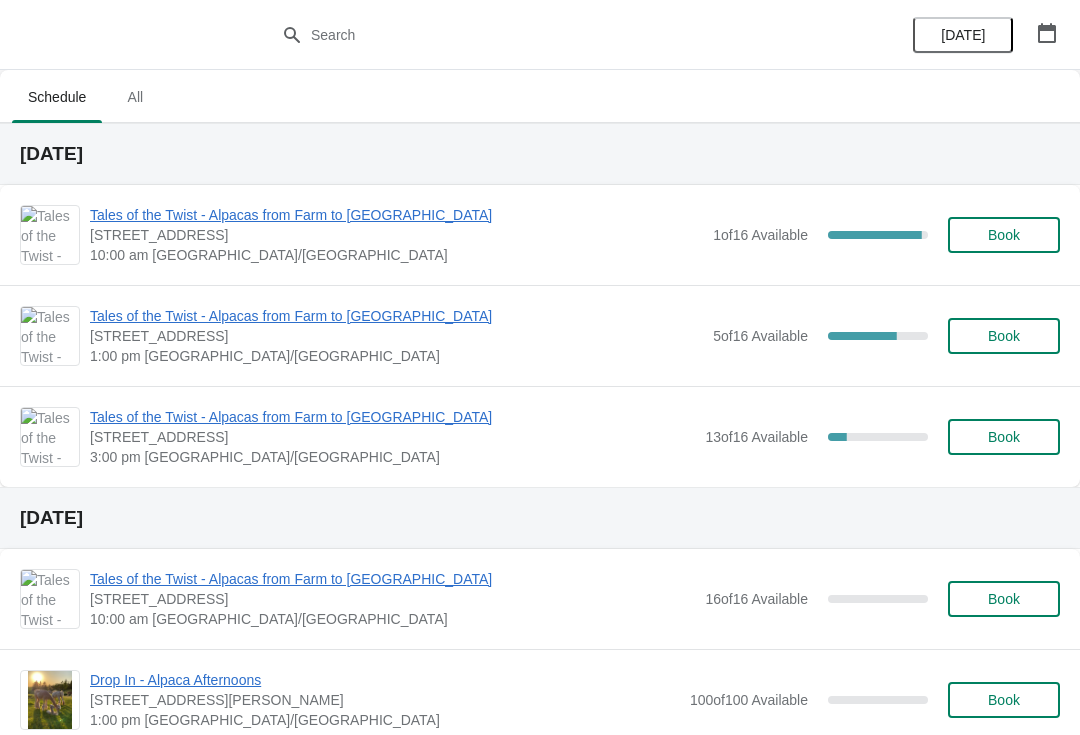 click on "Tales of the Twist - Alpacas from Farm to [GEOGRAPHIC_DATA]" at bounding box center [396, 215] 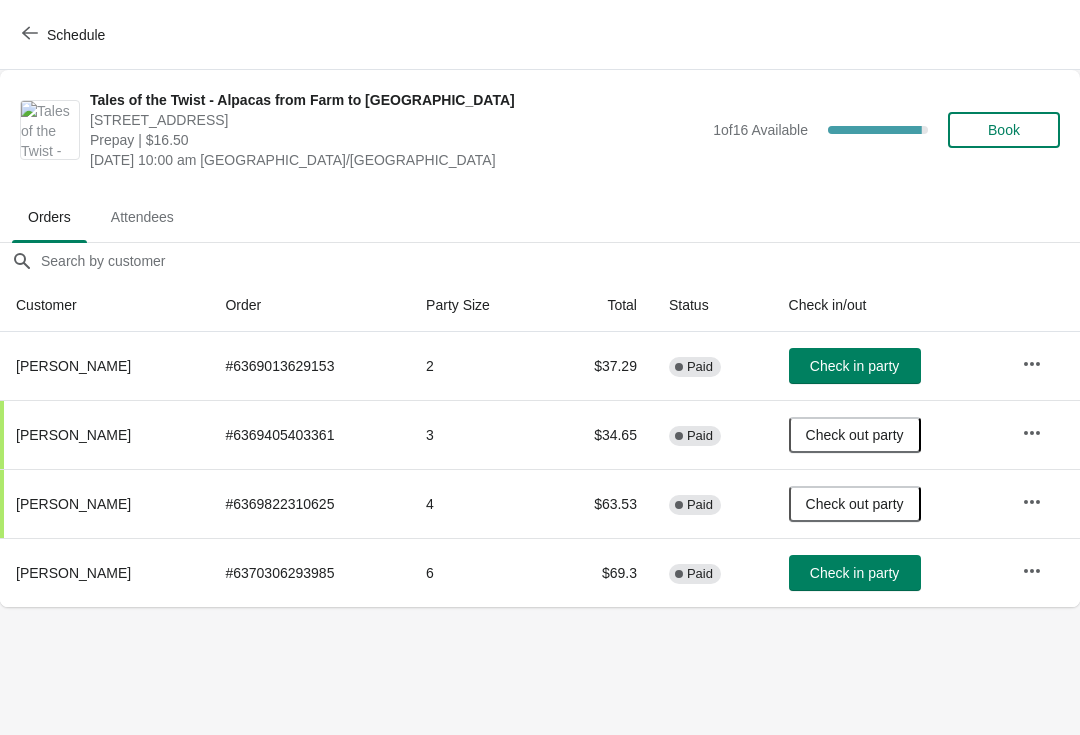 click on "Check in party" at bounding box center (854, 366) 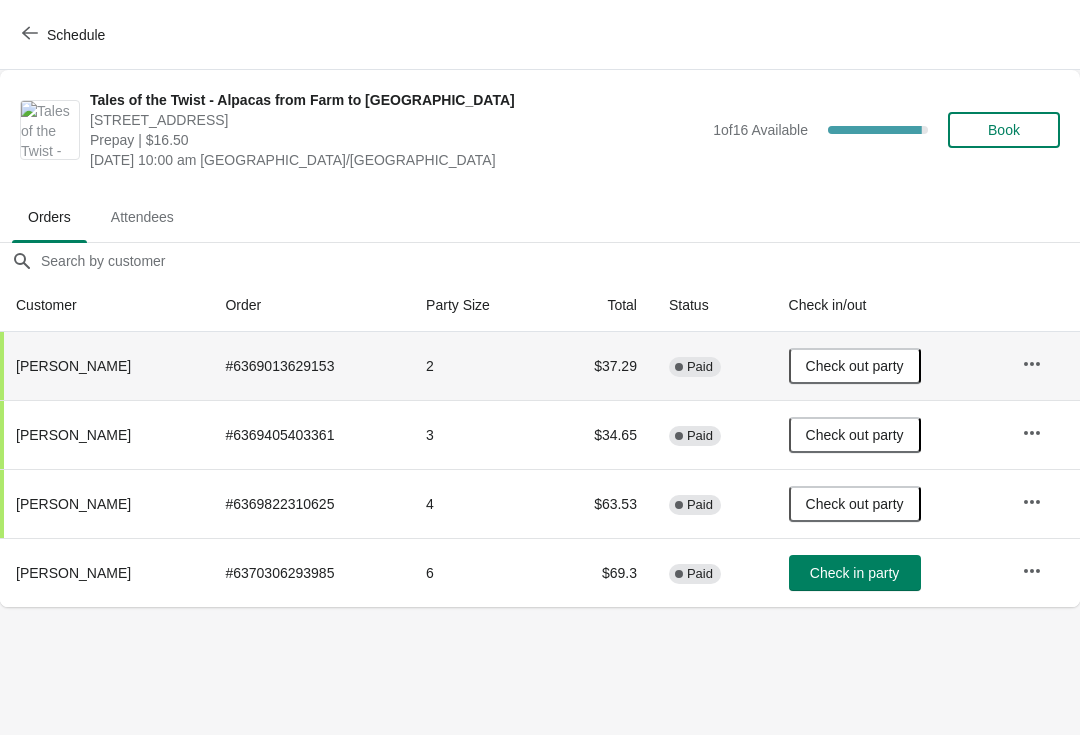 click 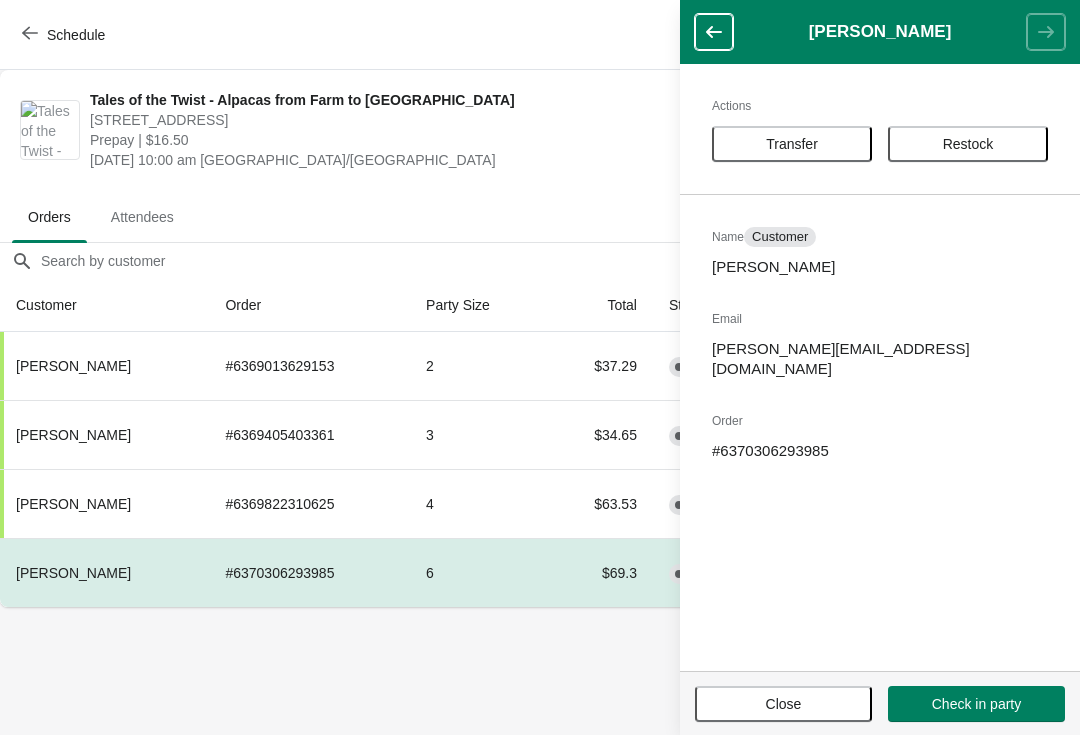 click on "Schedule Tales of the Twist - Alpacas from Farm to Yarn [STREET_ADDRESS] Prepay | $16.50 [DATE] 10:00 am [GEOGRAPHIC_DATA]/[GEOGRAPHIC_DATA] 1  of  16   Available 93.75 % Book Orders Attendees Orders Attendees Orders filter search Customer Order Party Size Total Status Check in/out [PERSON_NAME] # 6369013629153 2 $37.29 Complete Paid Check out party [PERSON_NAME] # 6369405403361 3 $34.65 Complete Paid Check out party [PERSON_NAME] # 6369822310625 4 $63.53 Complete Paid Check out party [PERSON_NAME] # 6370306293985 6 $69.3 Complete Paid Check in party [PERSON_NAME] Actions Transfer Restock Name  Customer [PERSON_NAME] Email [PERSON_NAME][EMAIL_ADDRESS][DOMAIN_NAME] Order # 6370306293985 Close Check in party" at bounding box center [540, 367] 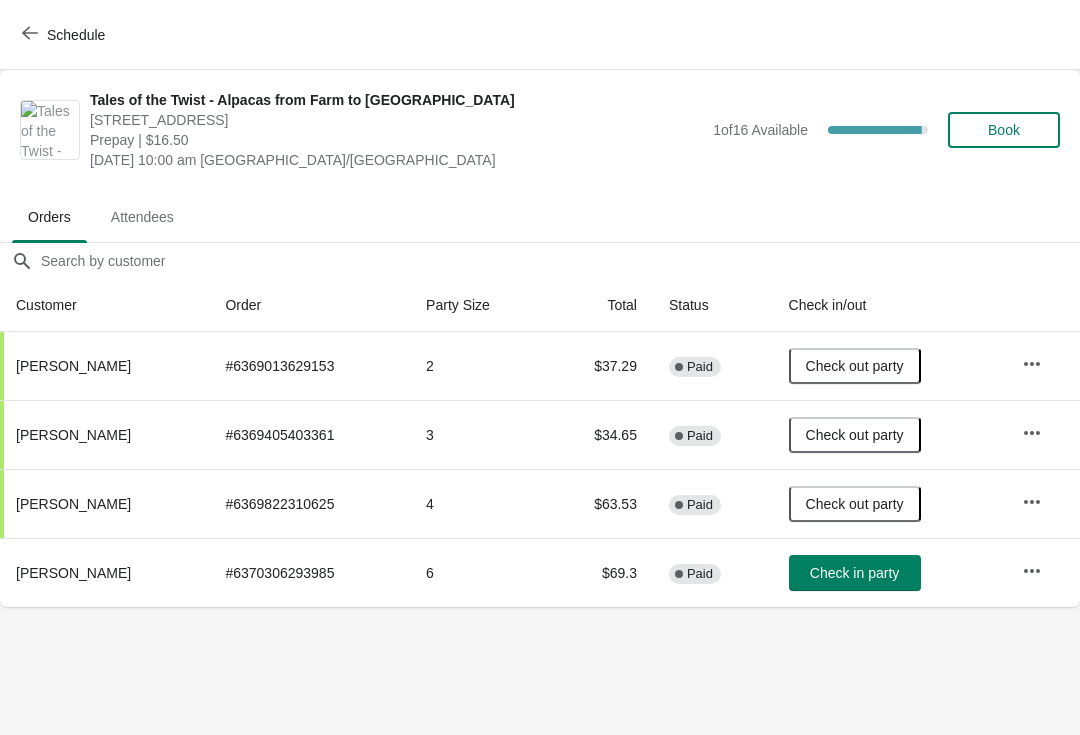 click on "Attendees" at bounding box center [142, 217] 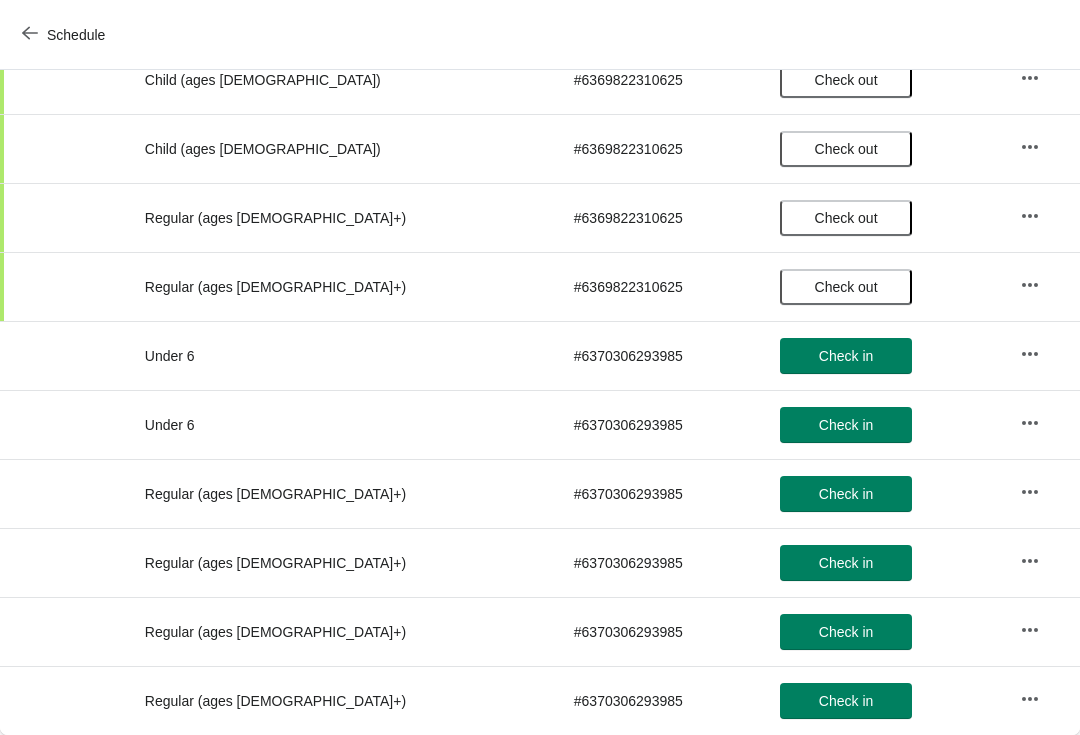 scroll, scrollTop: 595, scrollLeft: 0, axis: vertical 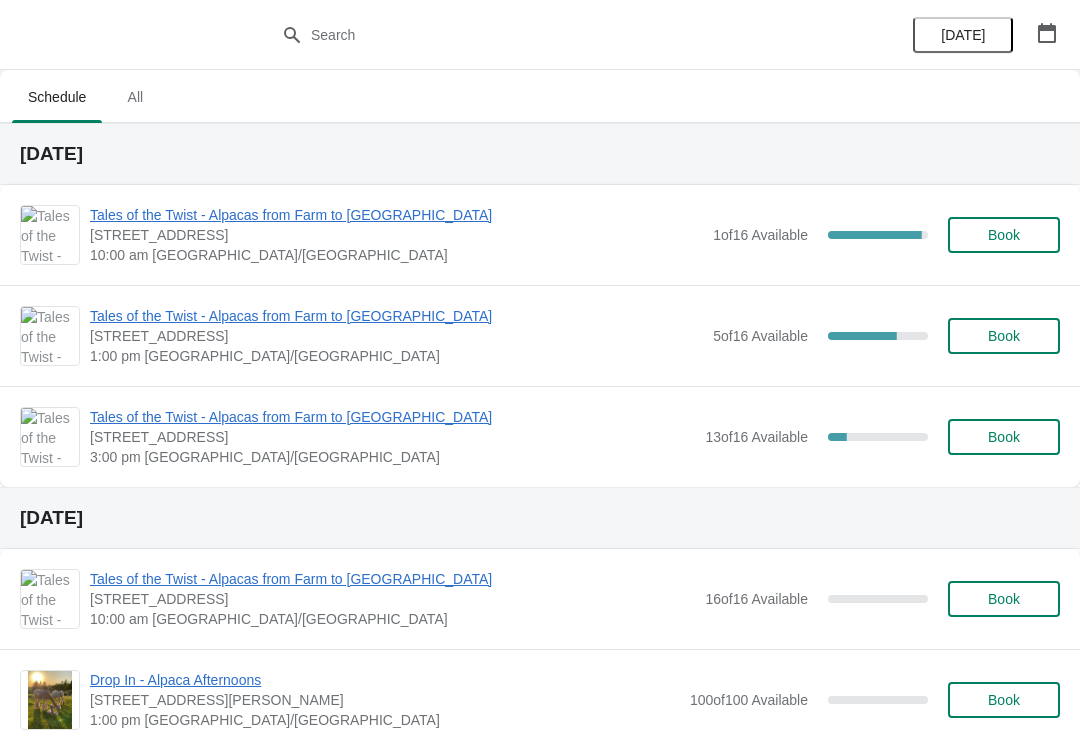click on "Tales of the Twist - Alpacas from Farm to Yarn [STREET_ADDRESS] 10:00 am [GEOGRAPHIC_DATA]/[GEOGRAPHIC_DATA] 1  of  16   Available 93.75 % Book" at bounding box center (540, 235) 